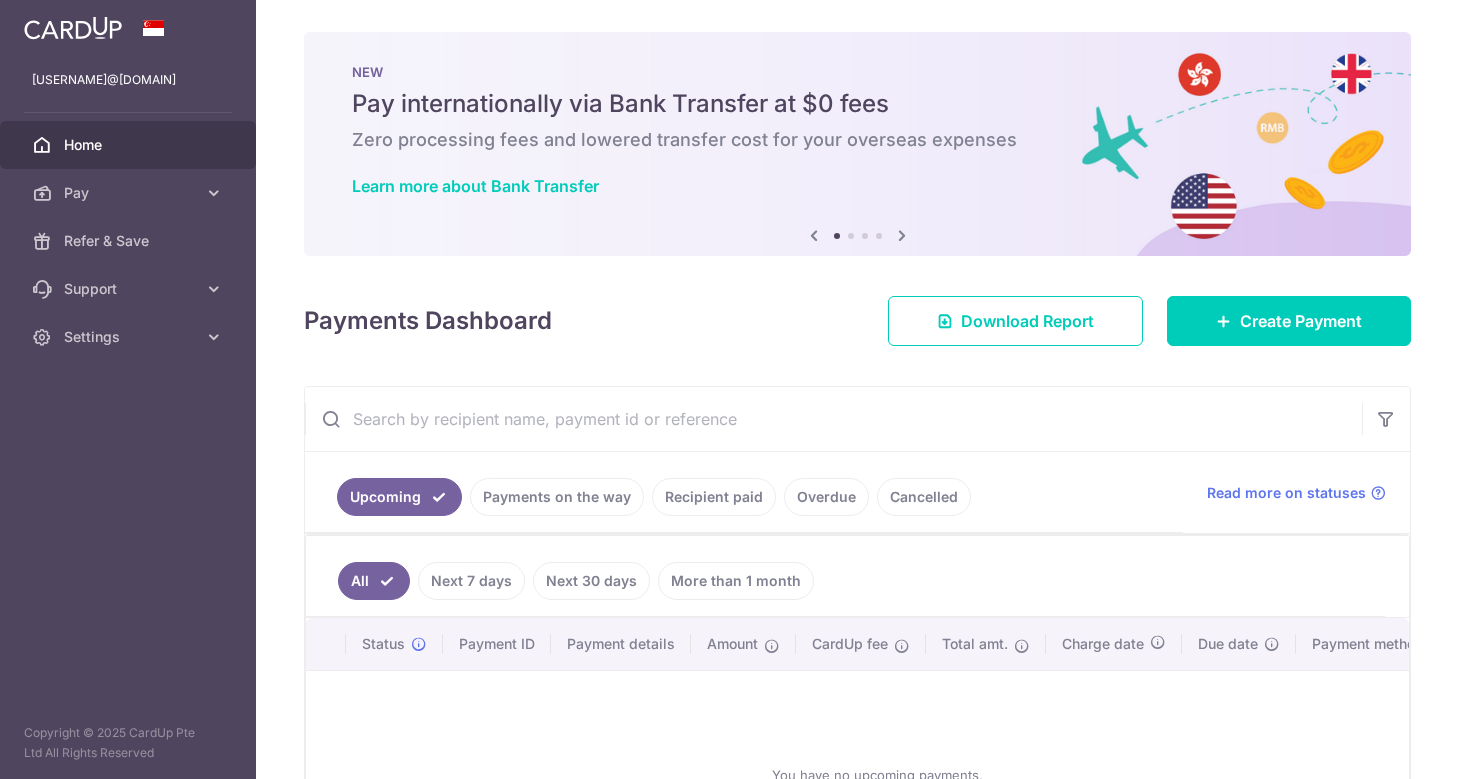 scroll, scrollTop: 0, scrollLeft: 0, axis: both 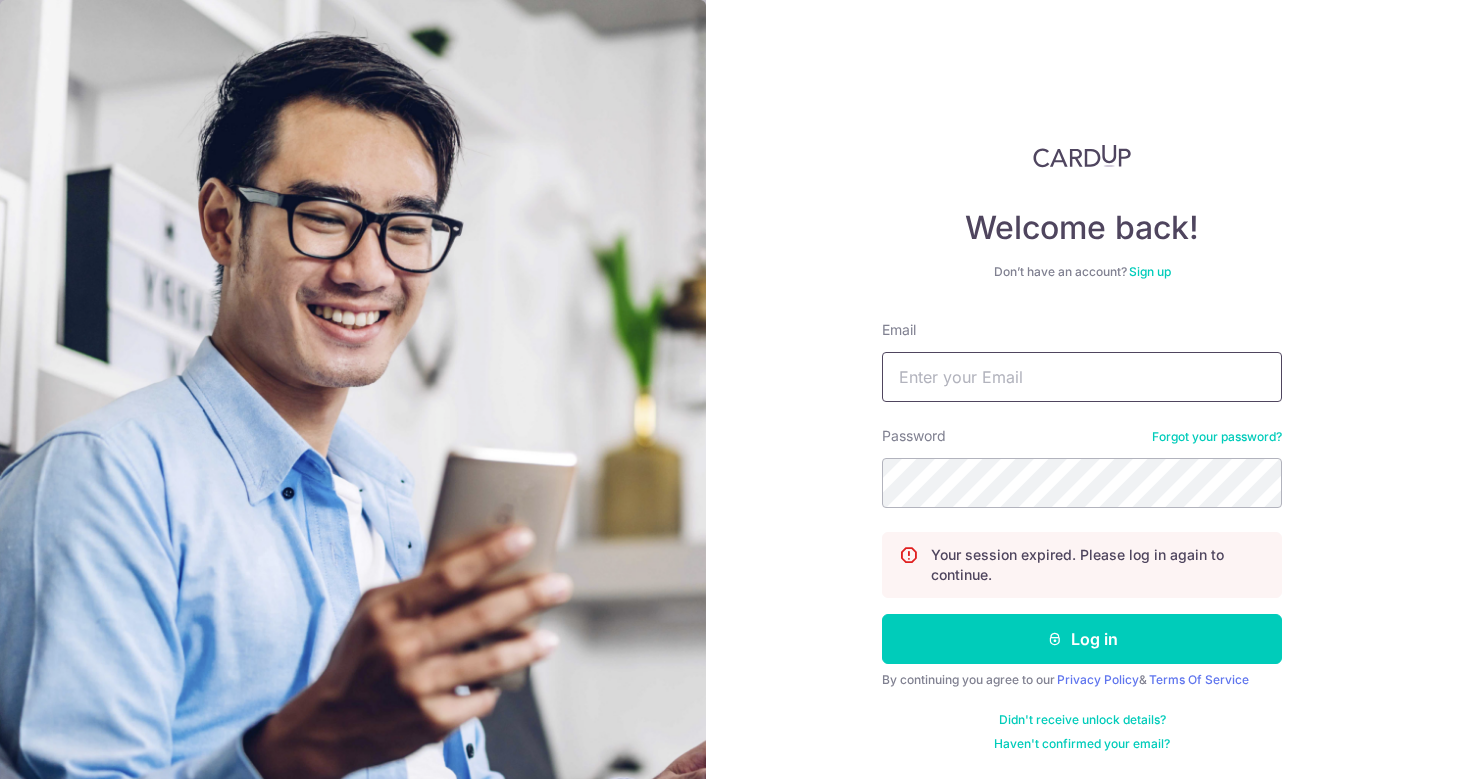 click on "Email" at bounding box center [1082, 377] 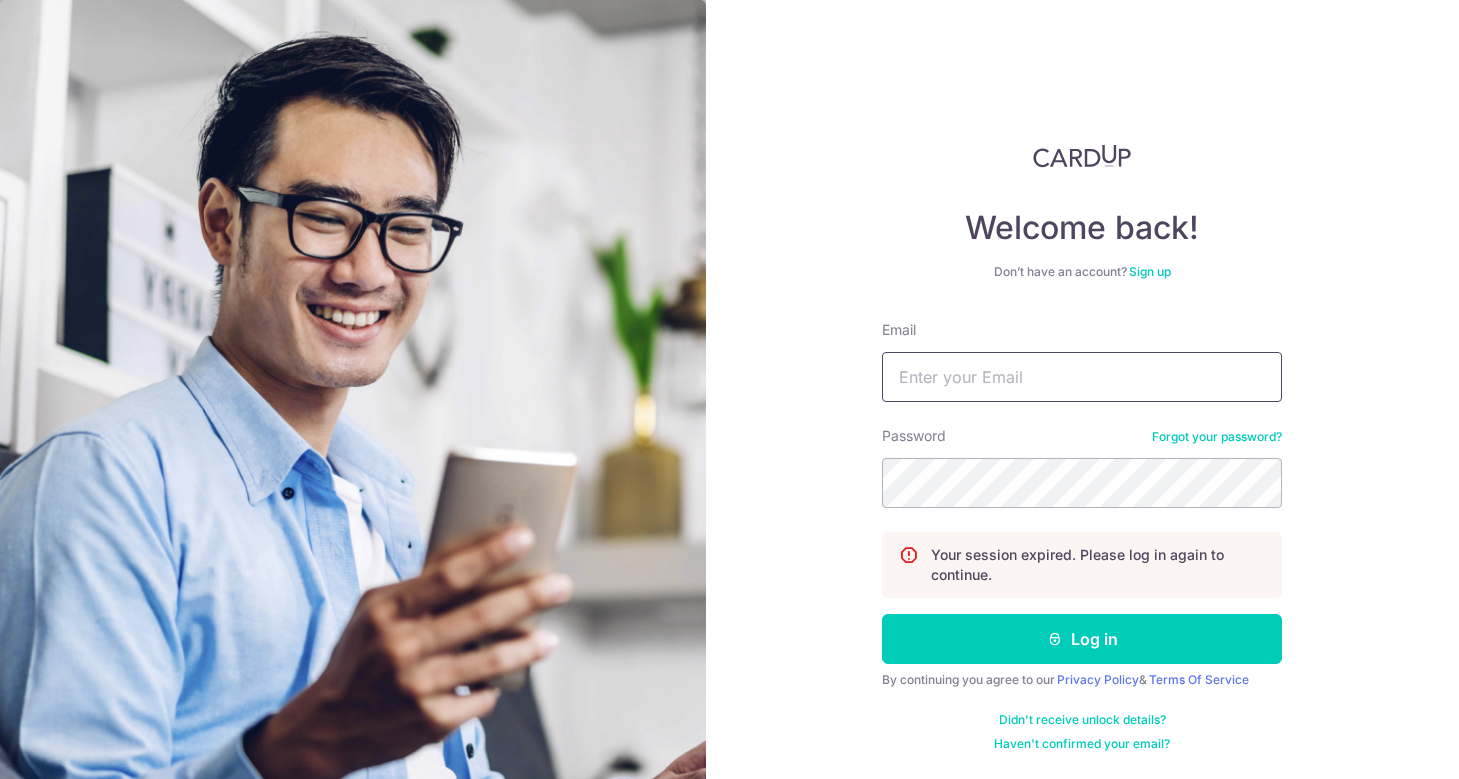 type on "[USERNAME]@[DOMAIN]" 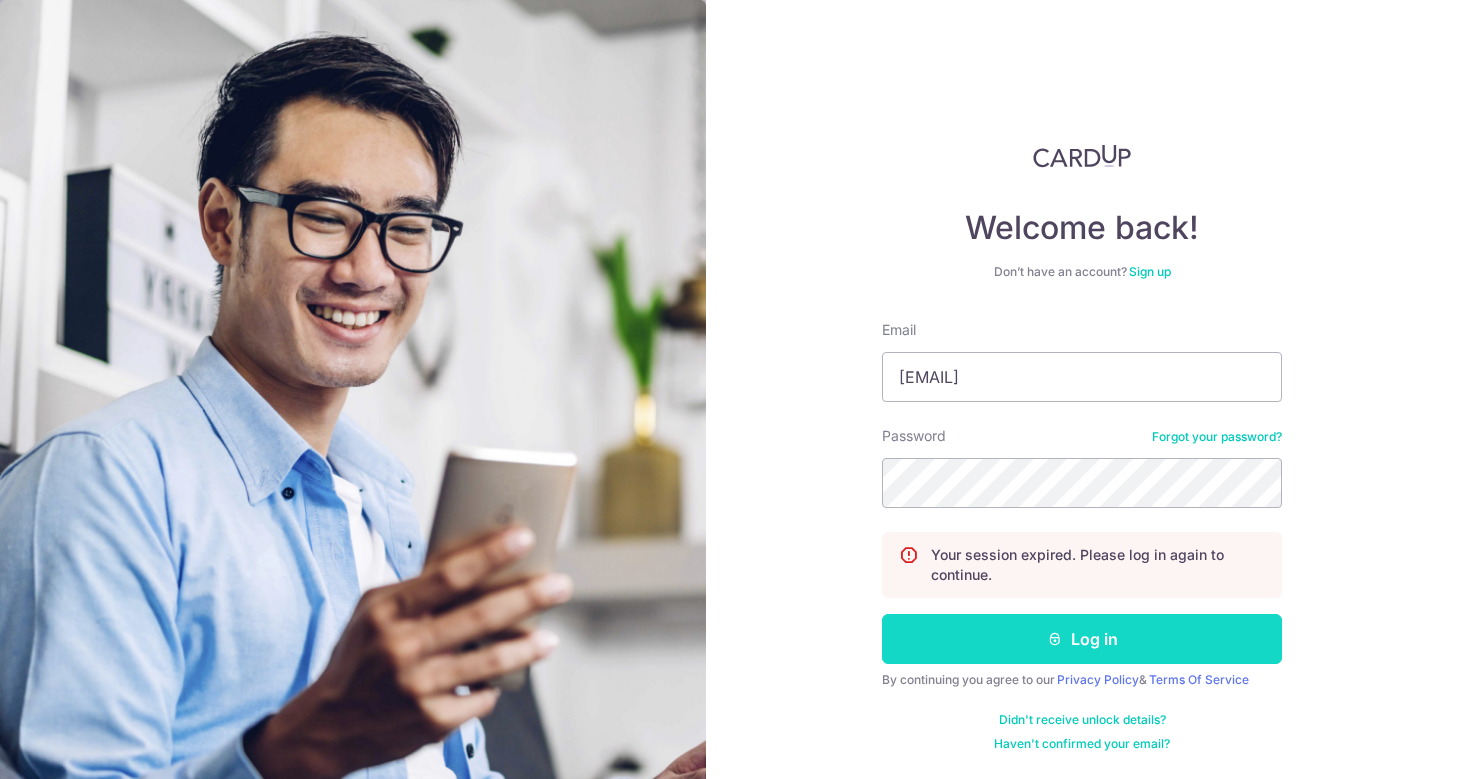 click on "Log in" at bounding box center [1082, 639] 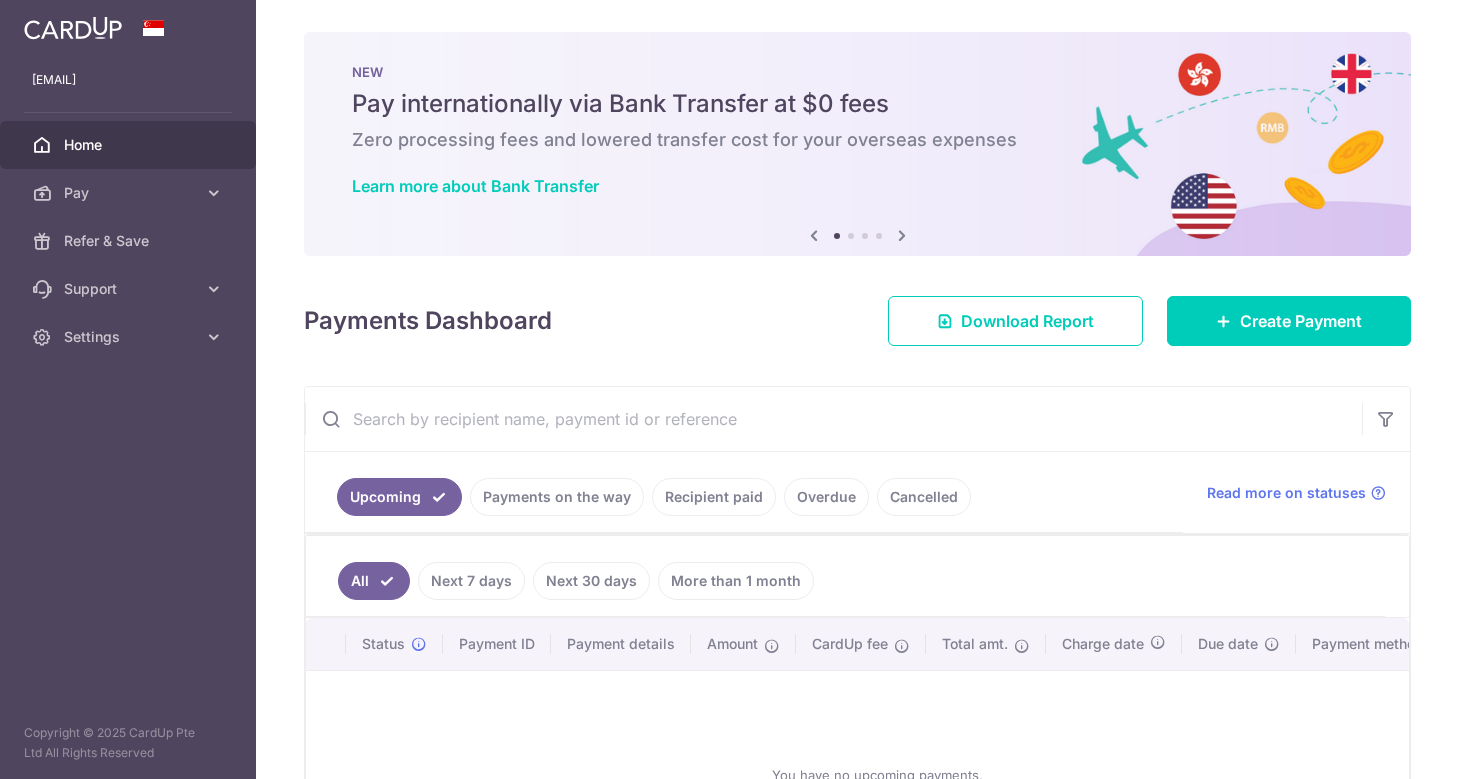 scroll, scrollTop: 0, scrollLeft: 0, axis: both 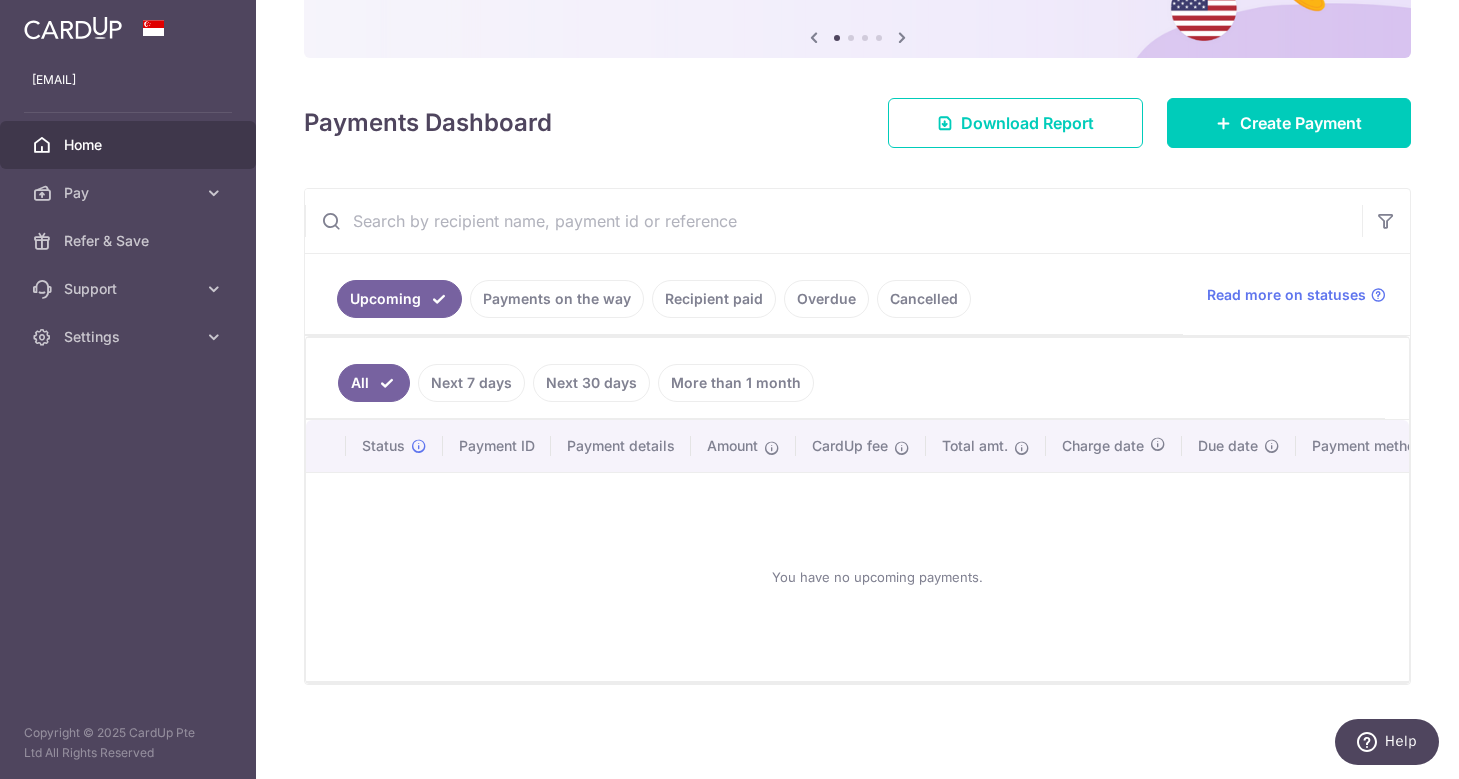click on "Payments on the way" at bounding box center (557, 299) 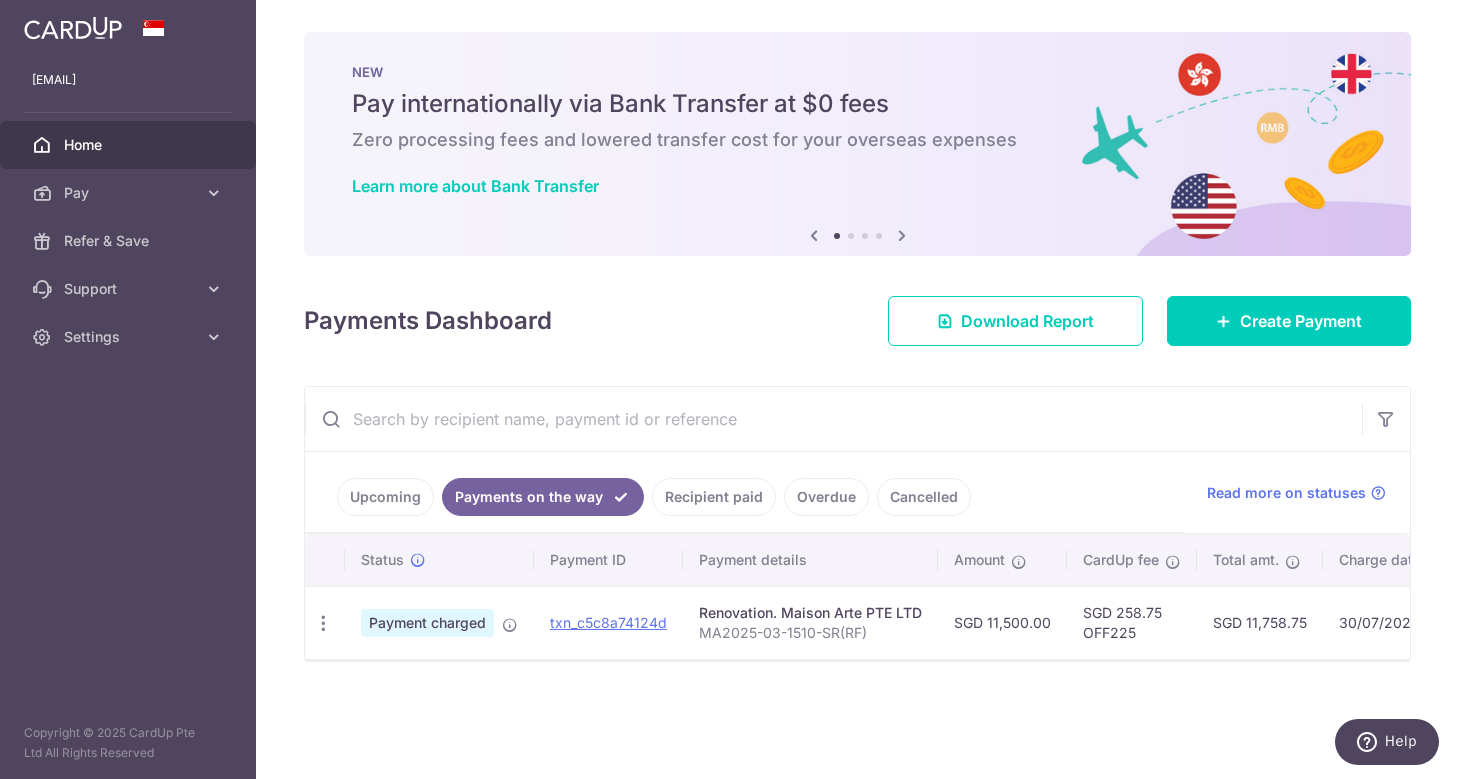 scroll, scrollTop: 0, scrollLeft: 0, axis: both 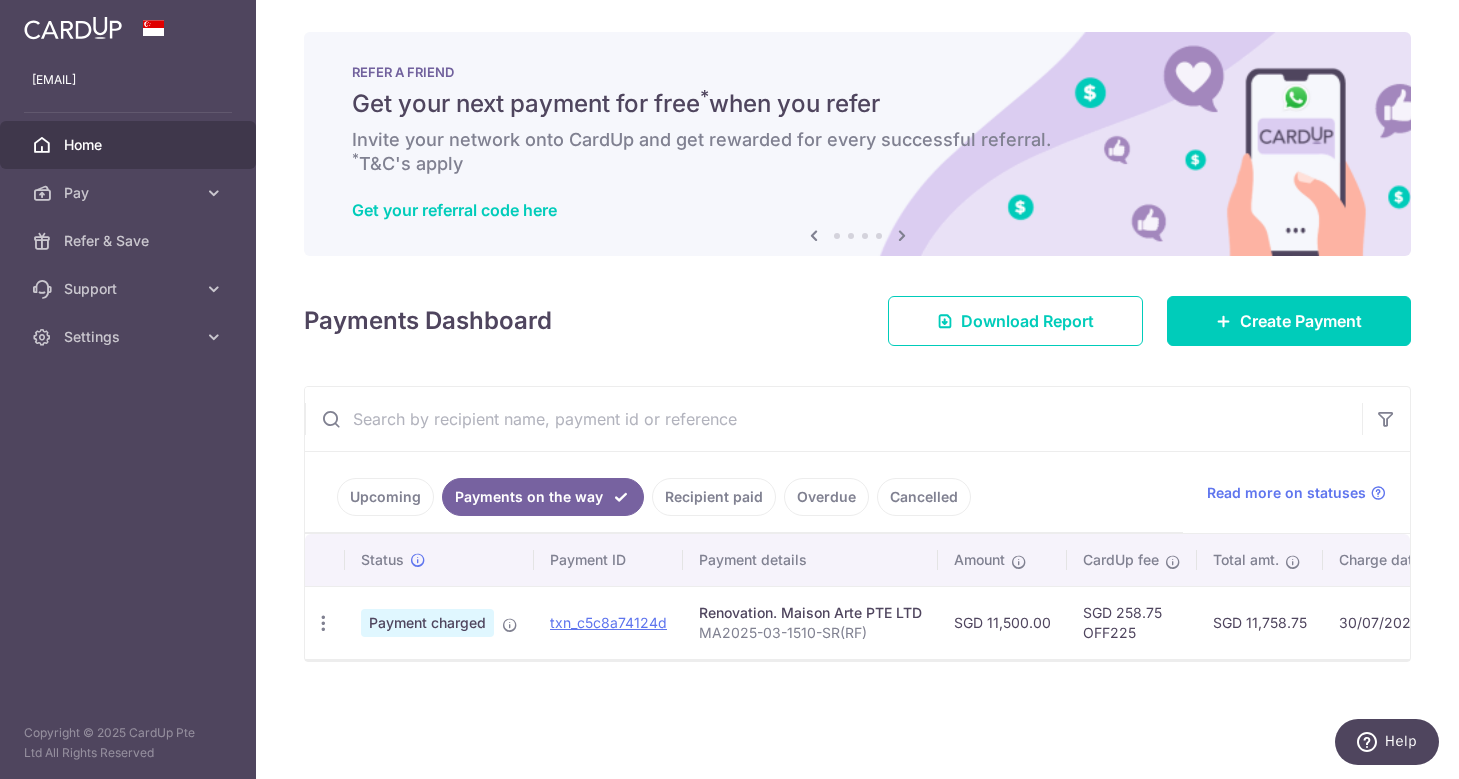 click on "Recipient paid" at bounding box center (714, 497) 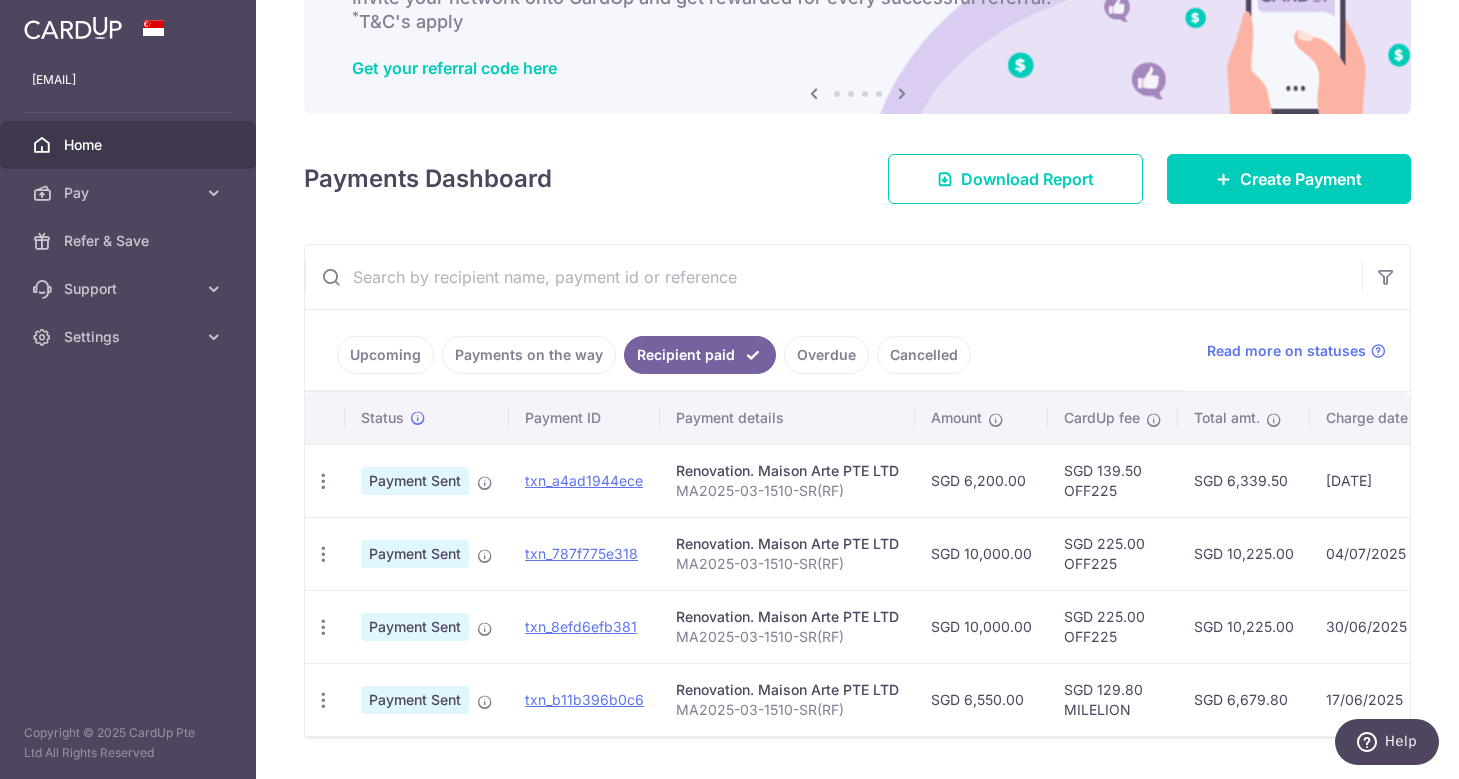 scroll, scrollTop: 196, scrollLeft: 0, axis: vertical 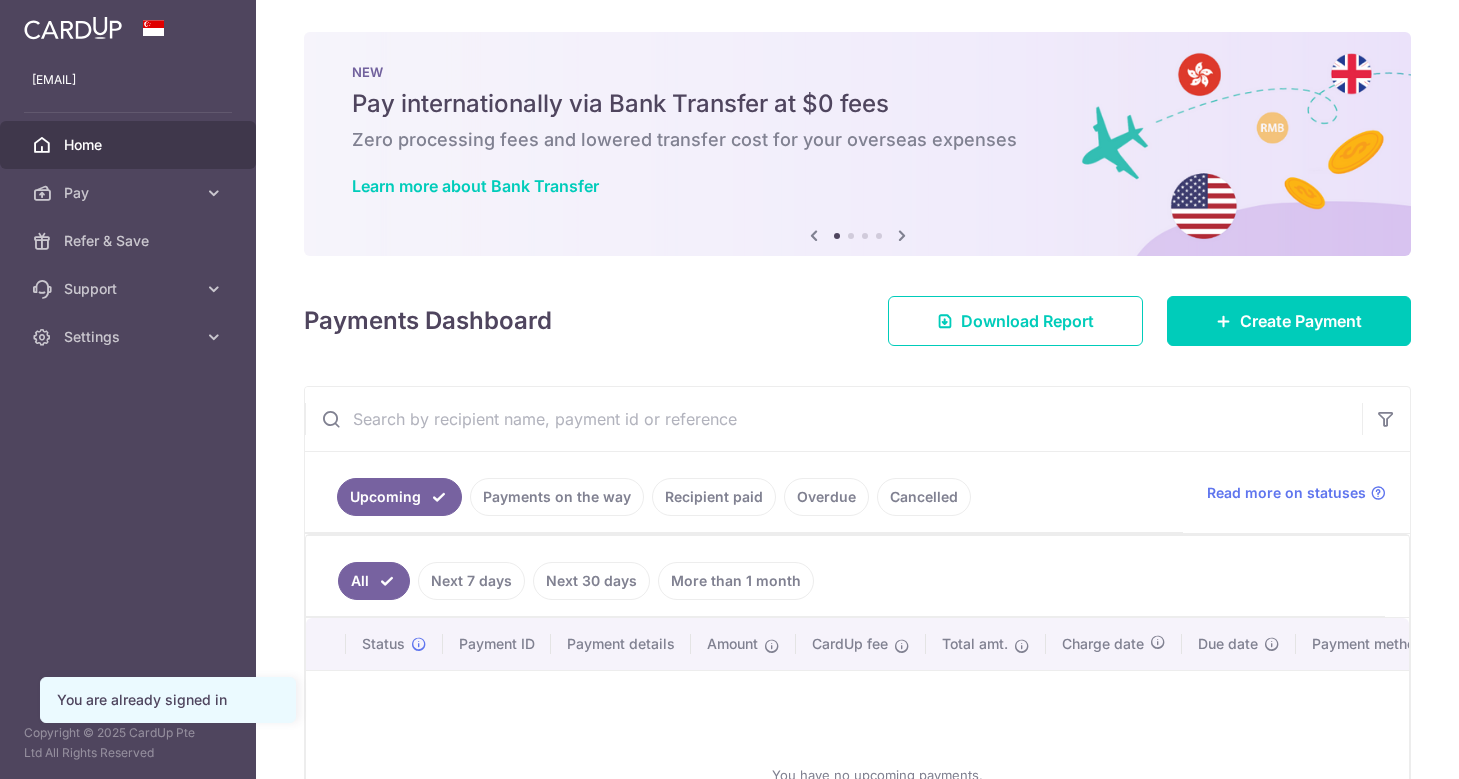 click on "Payments on the way" at bounding box center (557, 497) 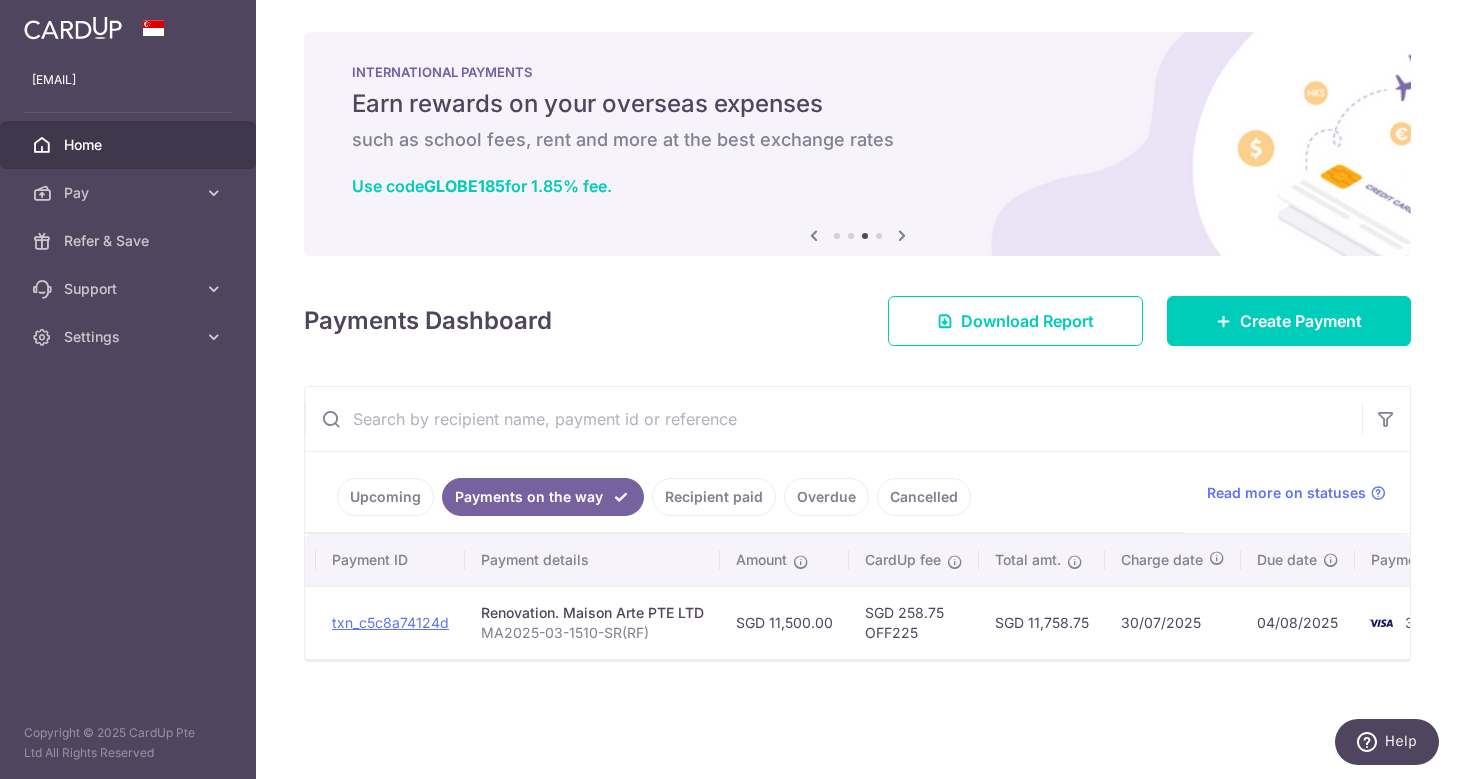 scroll, scrollTop: 0, scrollLeft: 0, axis: both 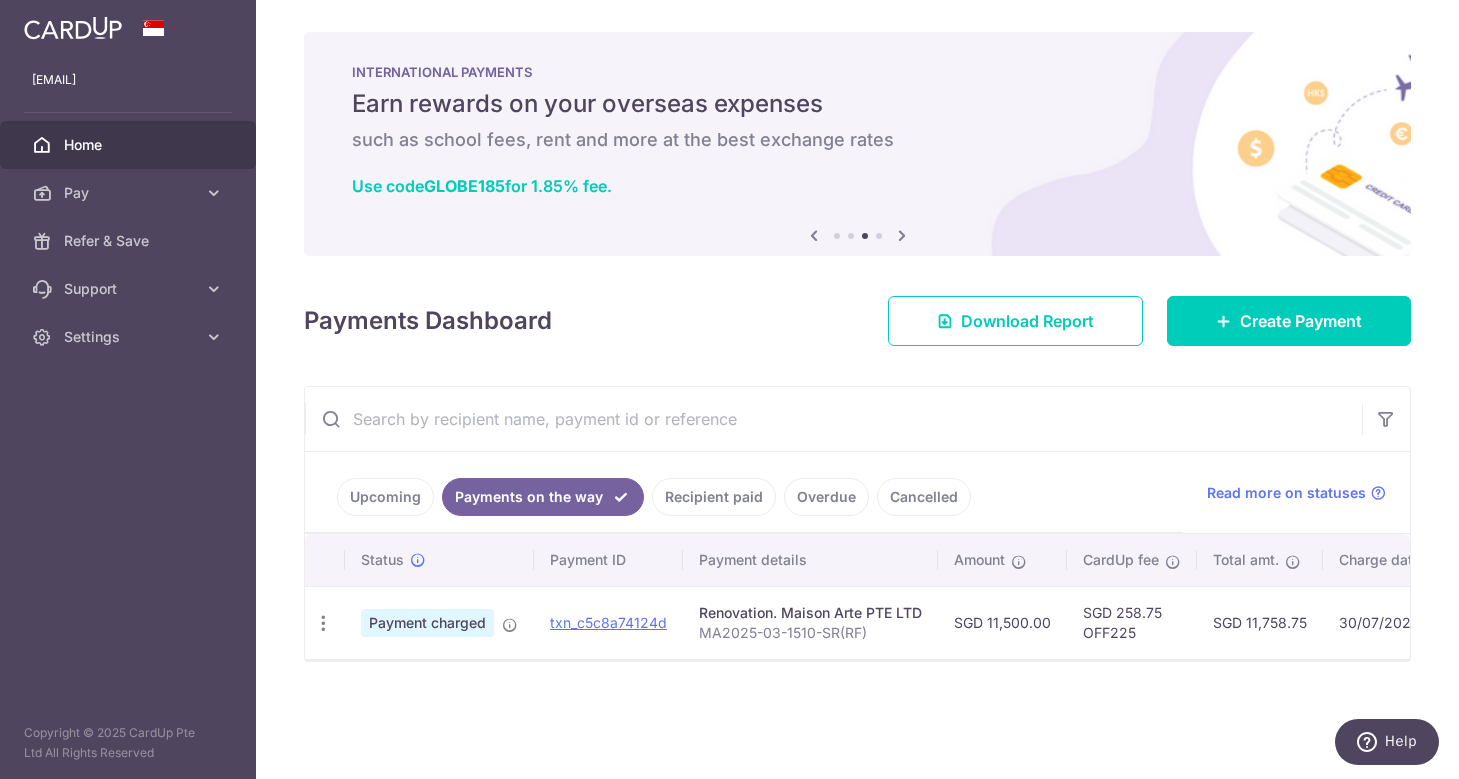 click on "Upcoming" at bounding box center (385, 497) 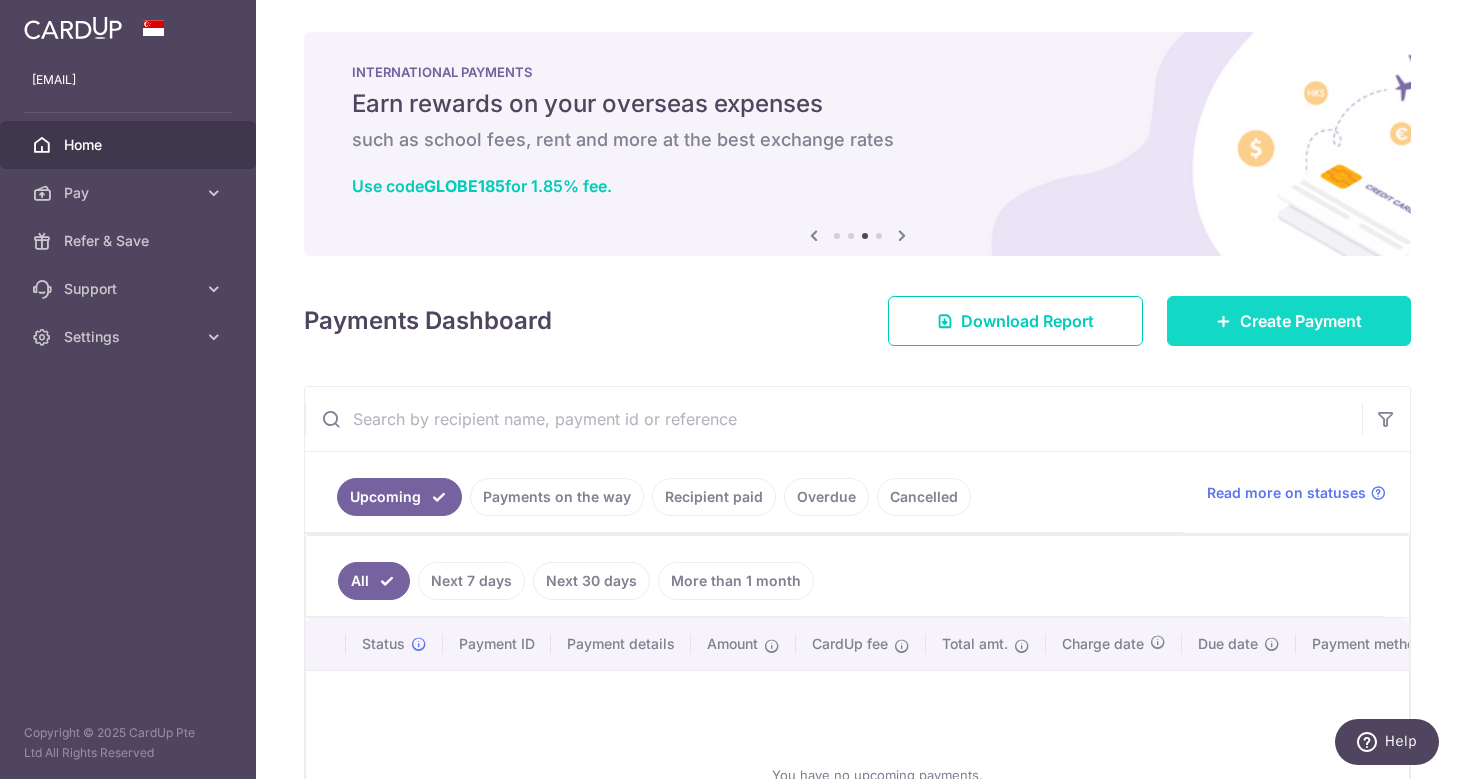 click on "Create Payment" at bounding box center (1301, 321) 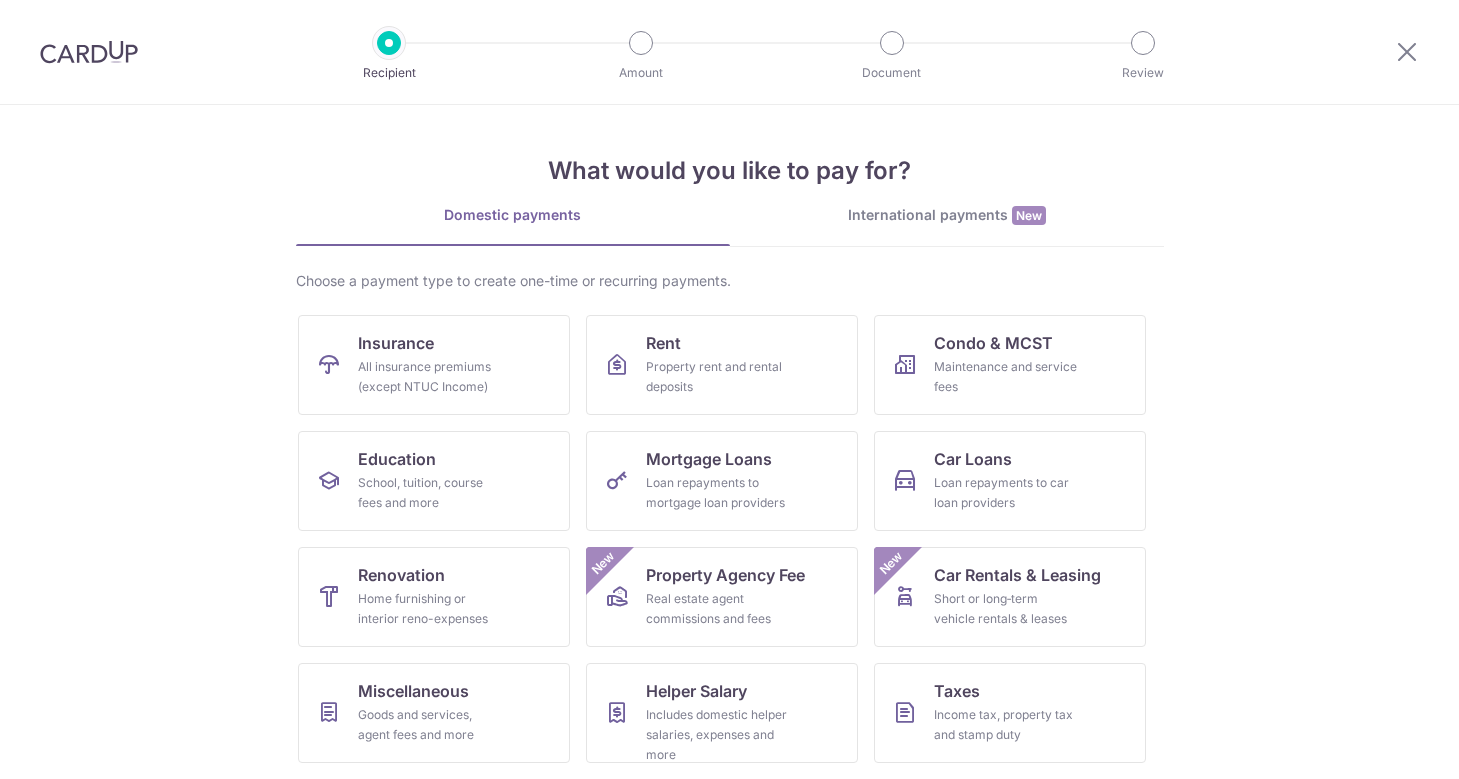 scroll, scrollTop: 0, scrollLeft: 0, axis: both 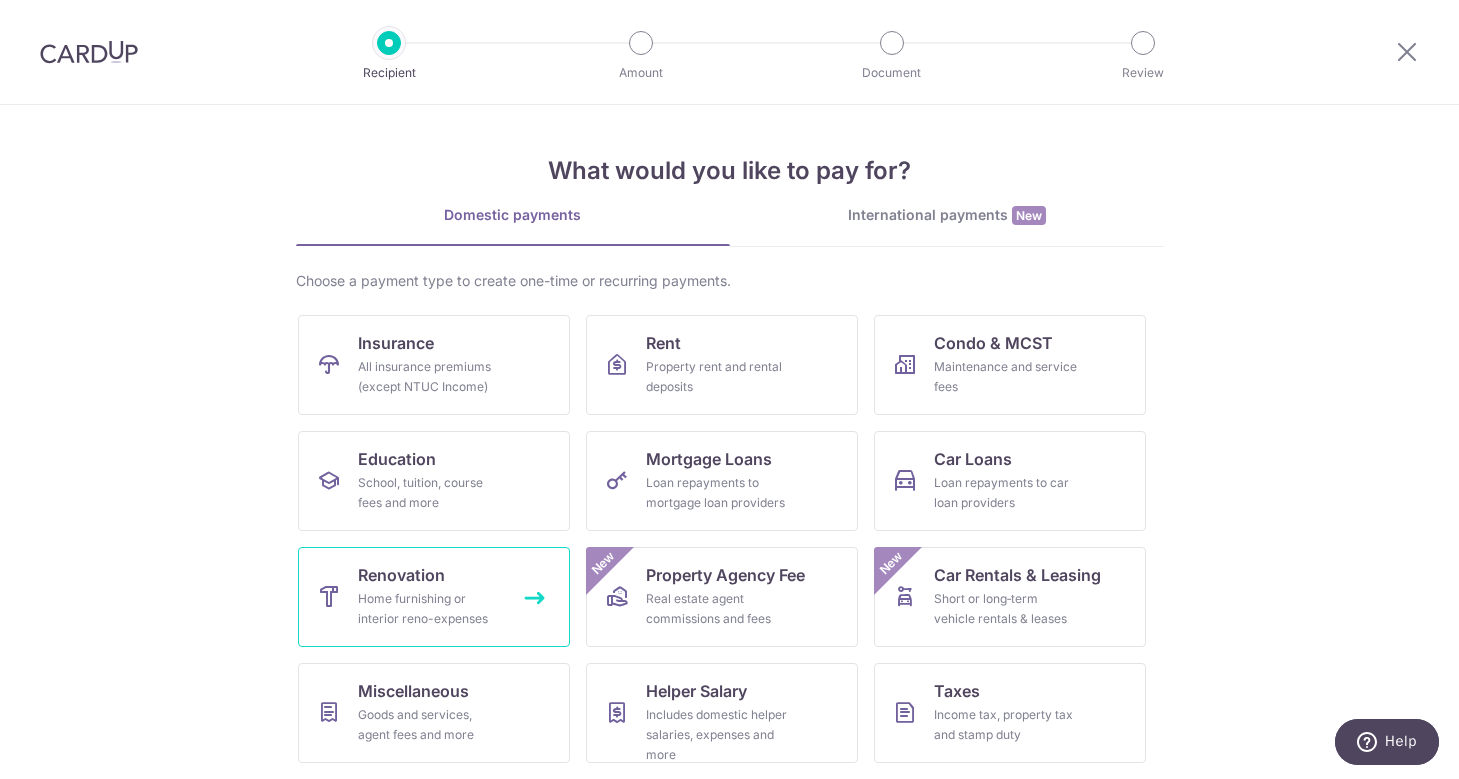 click on "Renovation" at bounding box center (401, 575) 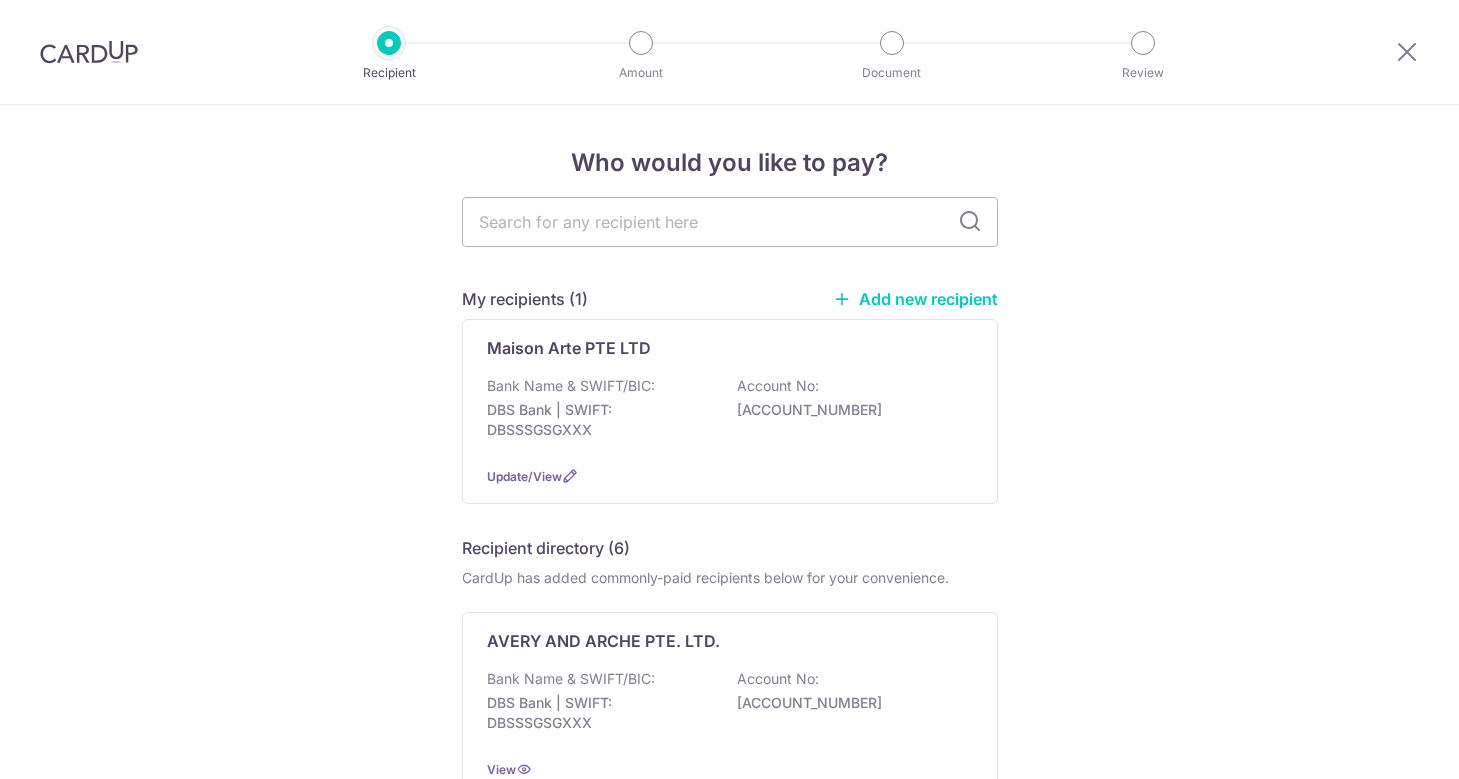 scroll, scrollTop: 0, scrollLeft: 0, axis: both 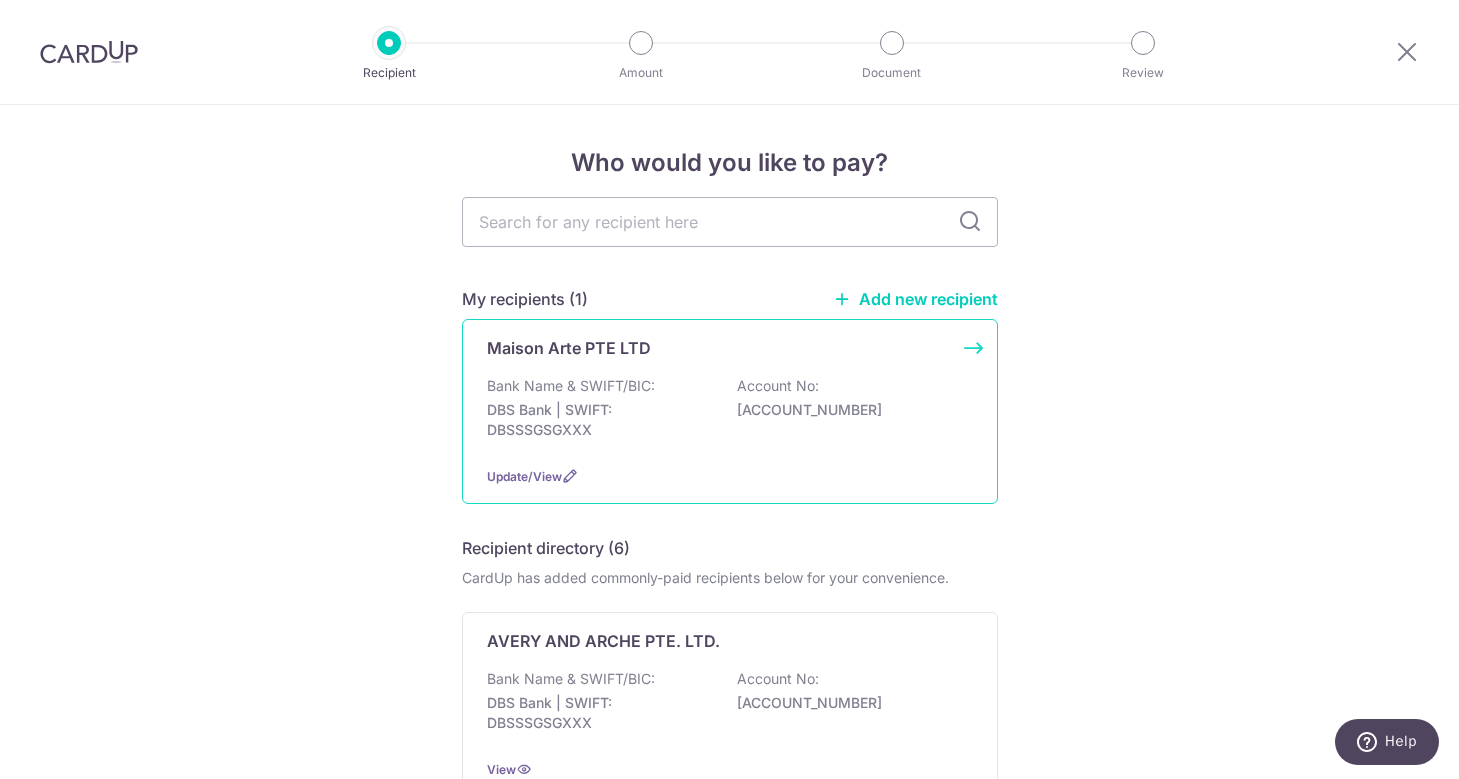 click on "Bank Name & SWIFT/BIC:
DBS Bank | SWIFT: DBSSSGSGXXX
Account No:
[ACCOUNT_NUMBER]" at bounding box center [730, 413] 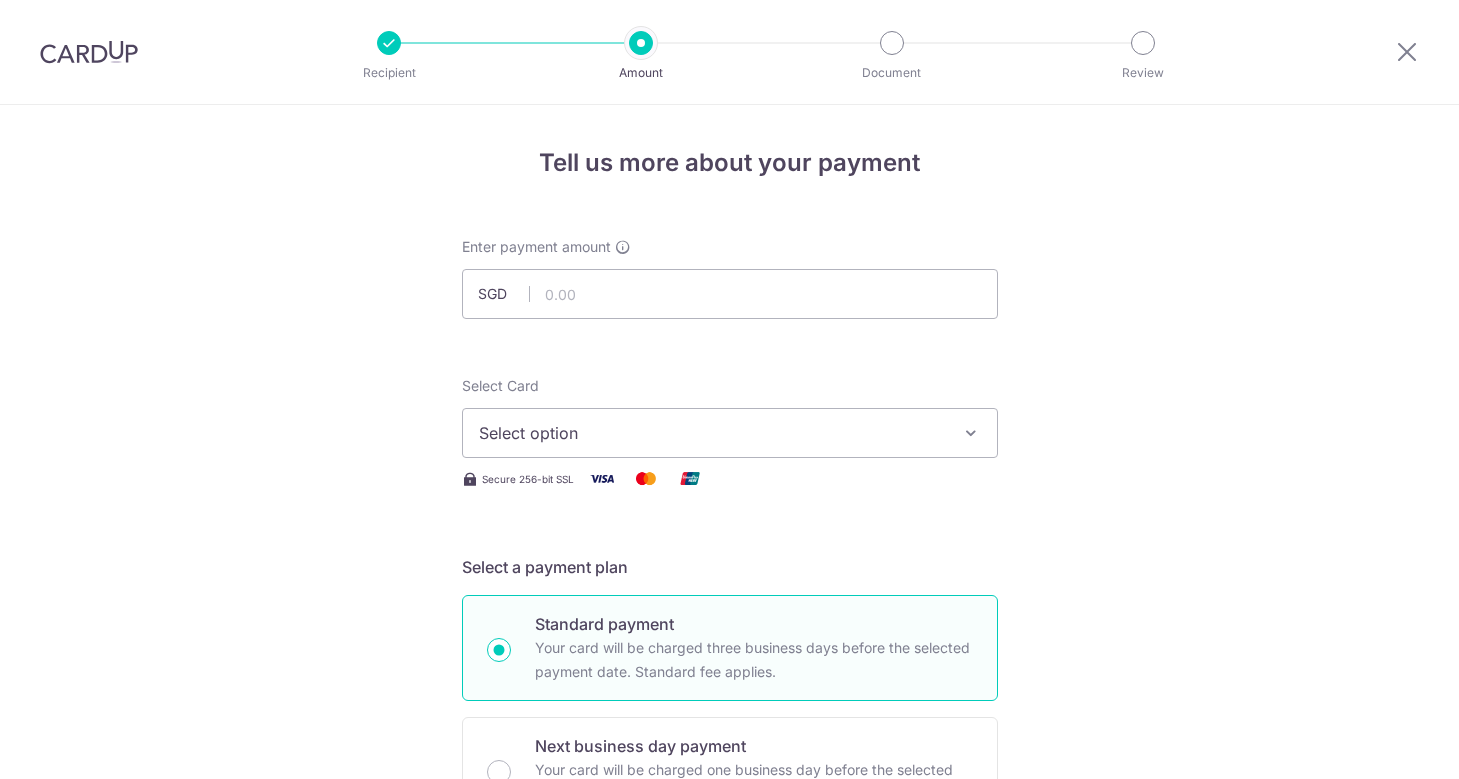 click at bounding box center [730, 294] 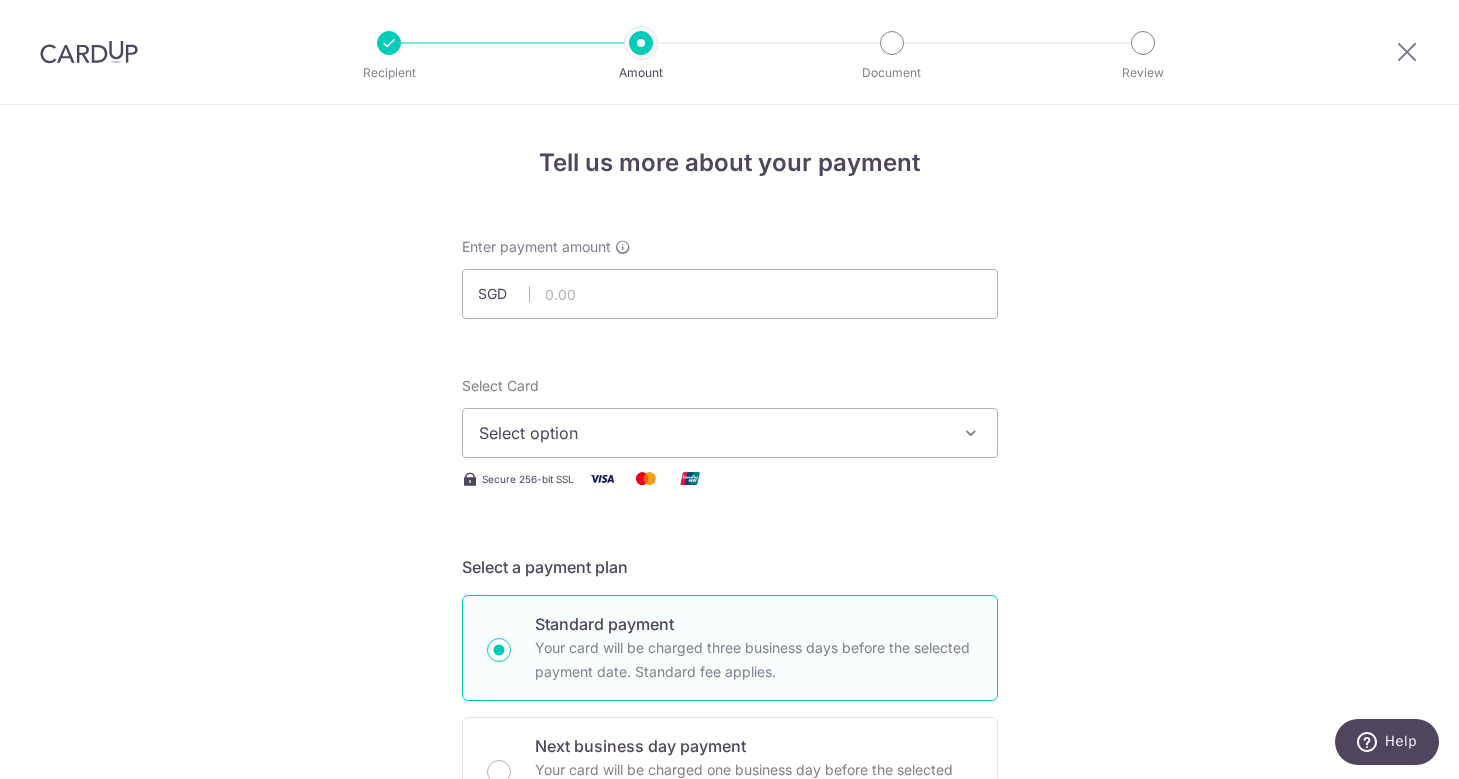 scroll, scrollTop: 0, scrollLeft: 0, axis: both 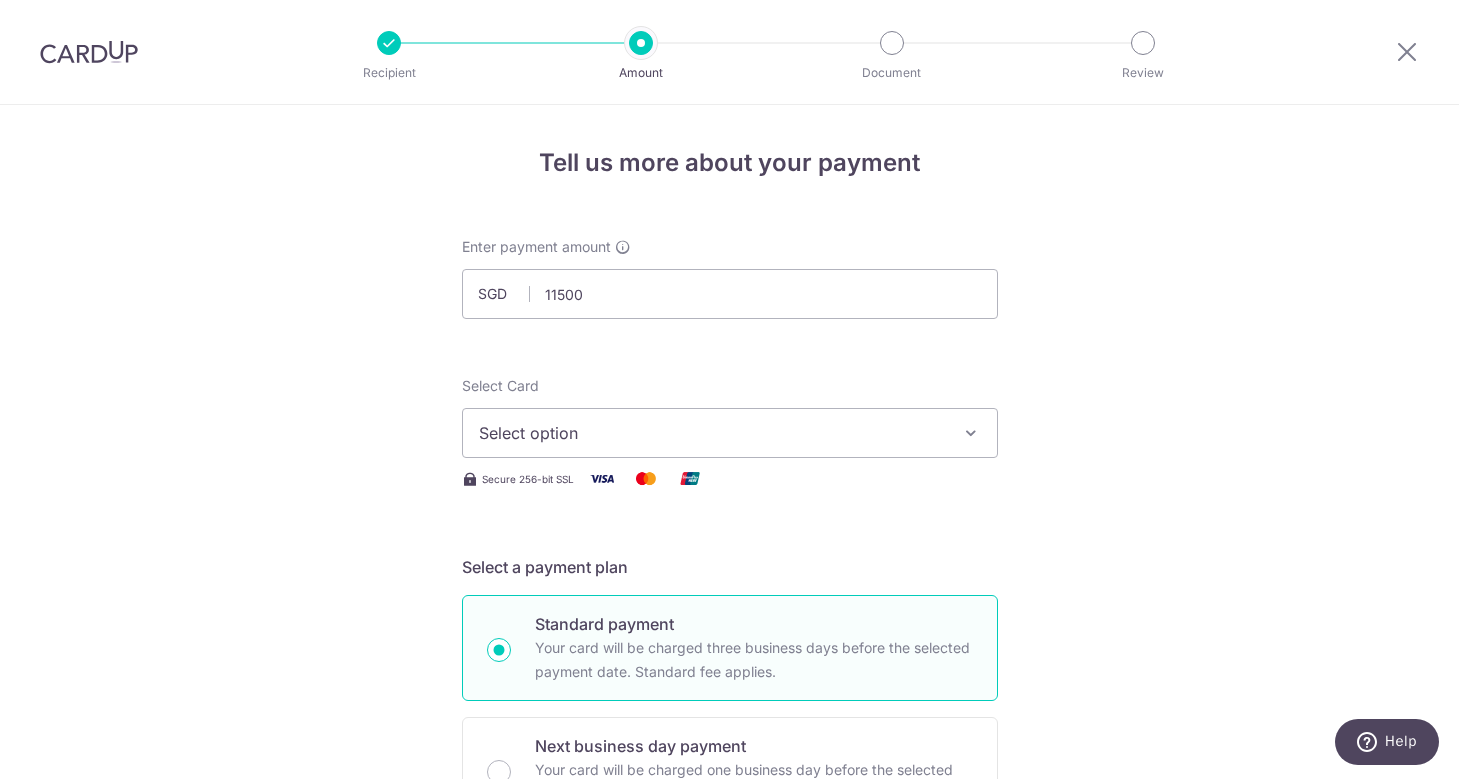 type on "11,500.00" 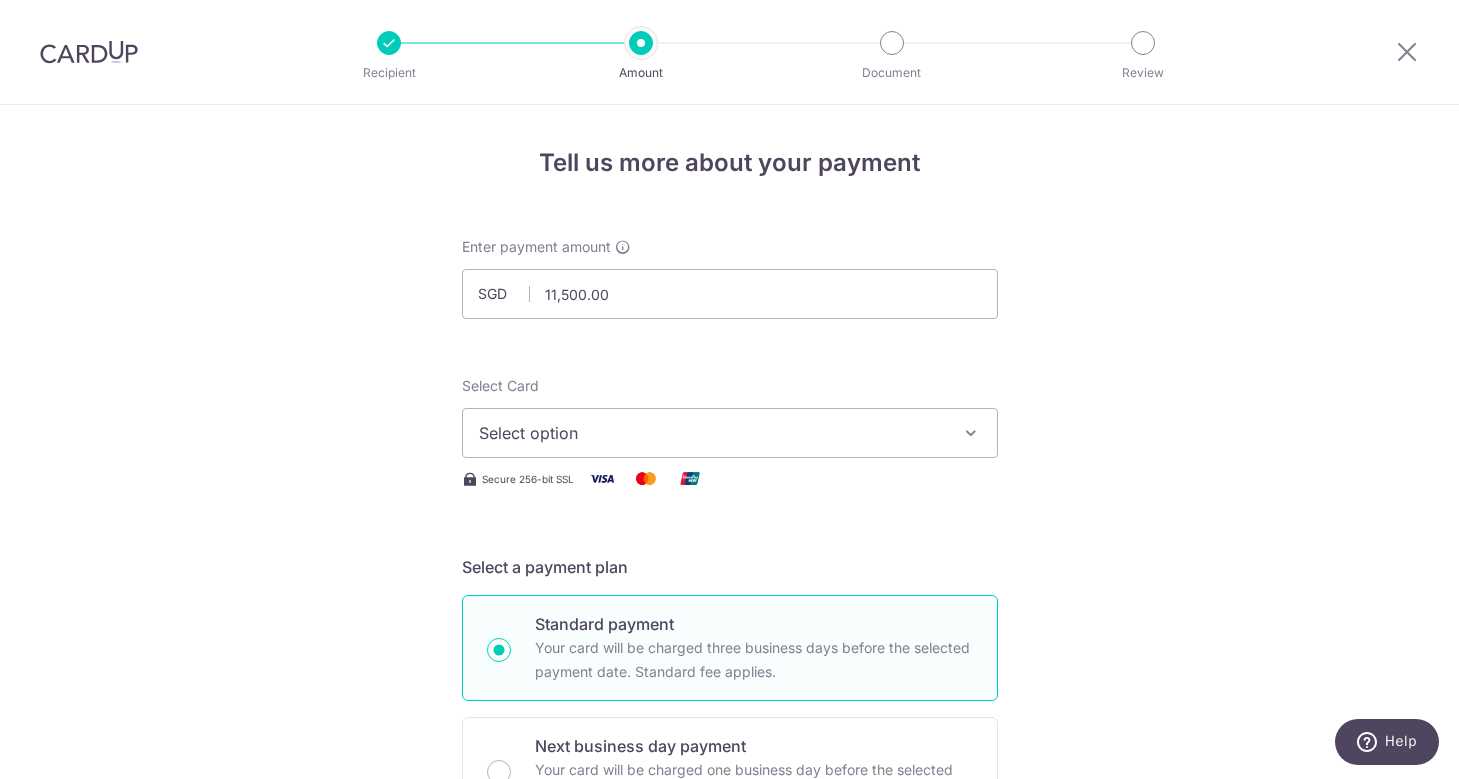 click on "Enter payment amount
SGD
11,500.00
11500.00
Select Card
Select option
Add credit card
Your Cards
**** 3244
Secure 256-bit SSL
Text
New card details
Card
Secure 256-bit SSL" at bounding box center (730, 1095) 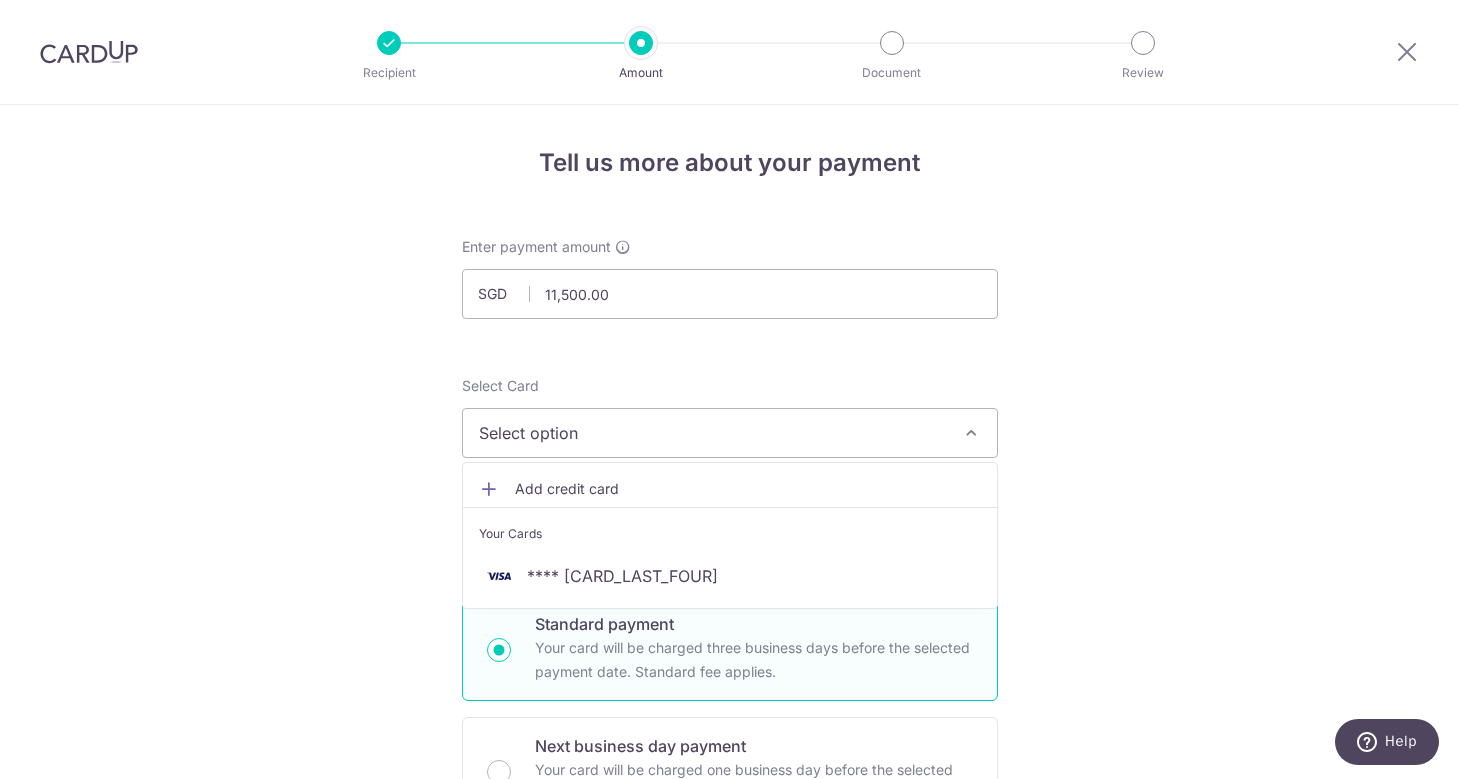 click on "Enter payment amount
SGD
11,500.00
11500.00
Select Card
Select option
Add credit card
Your Cards
**** 3244
Secure 256-bit SSL
Text
New card details
Card
Secure 256-bit SSL" at bounding box center [730, 1095] 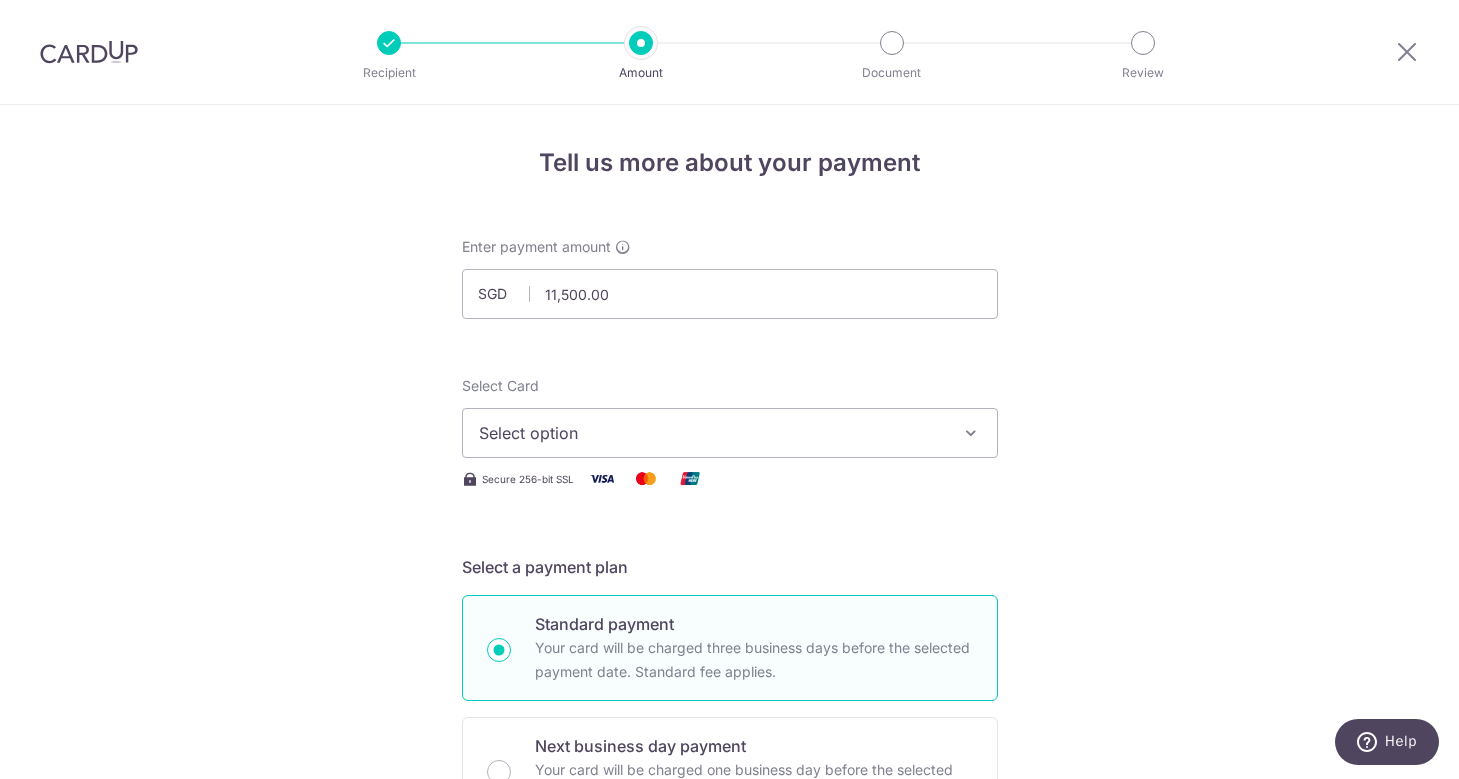 click on "Select option" at bounding box center [730, 433] 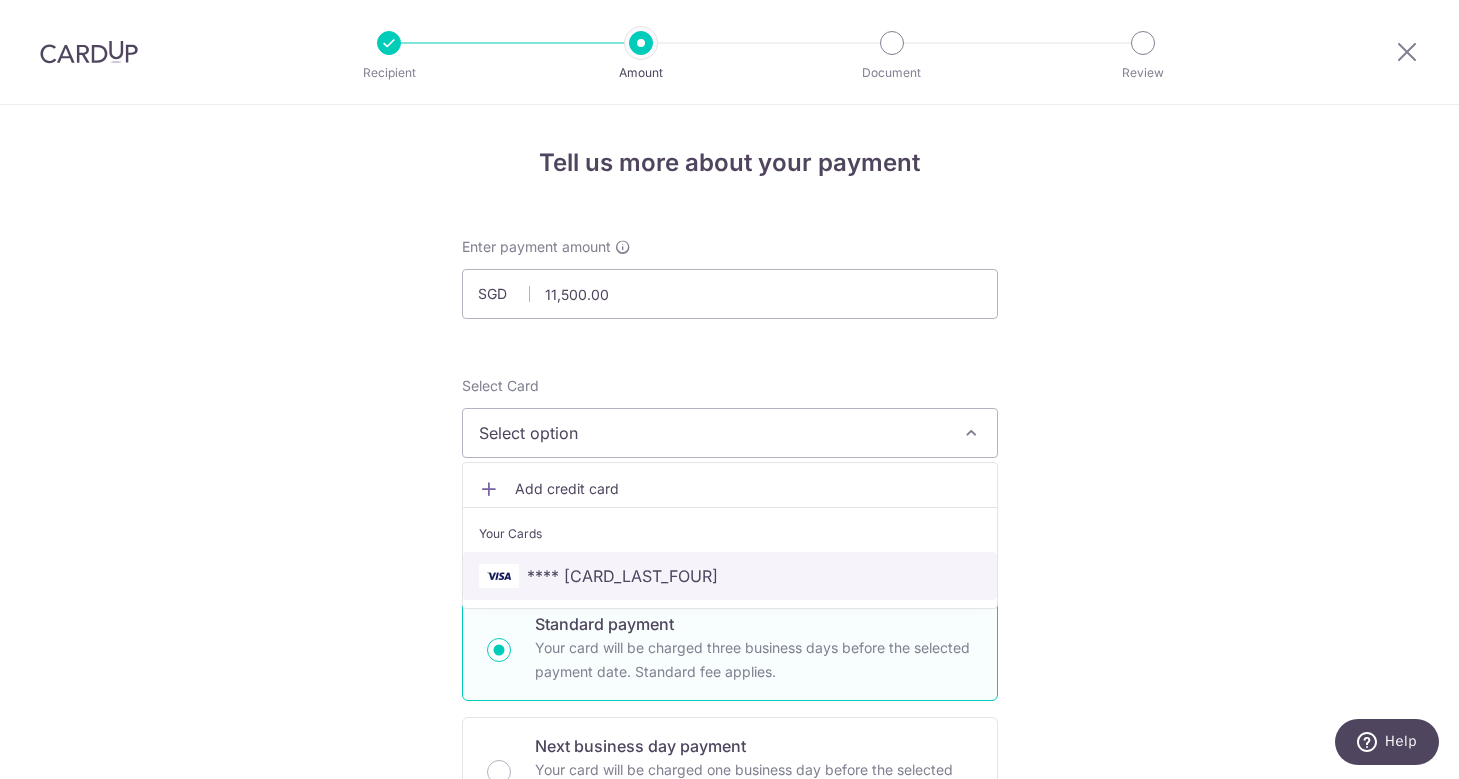 click on "**** 3244" at bounding box center [622, 576] 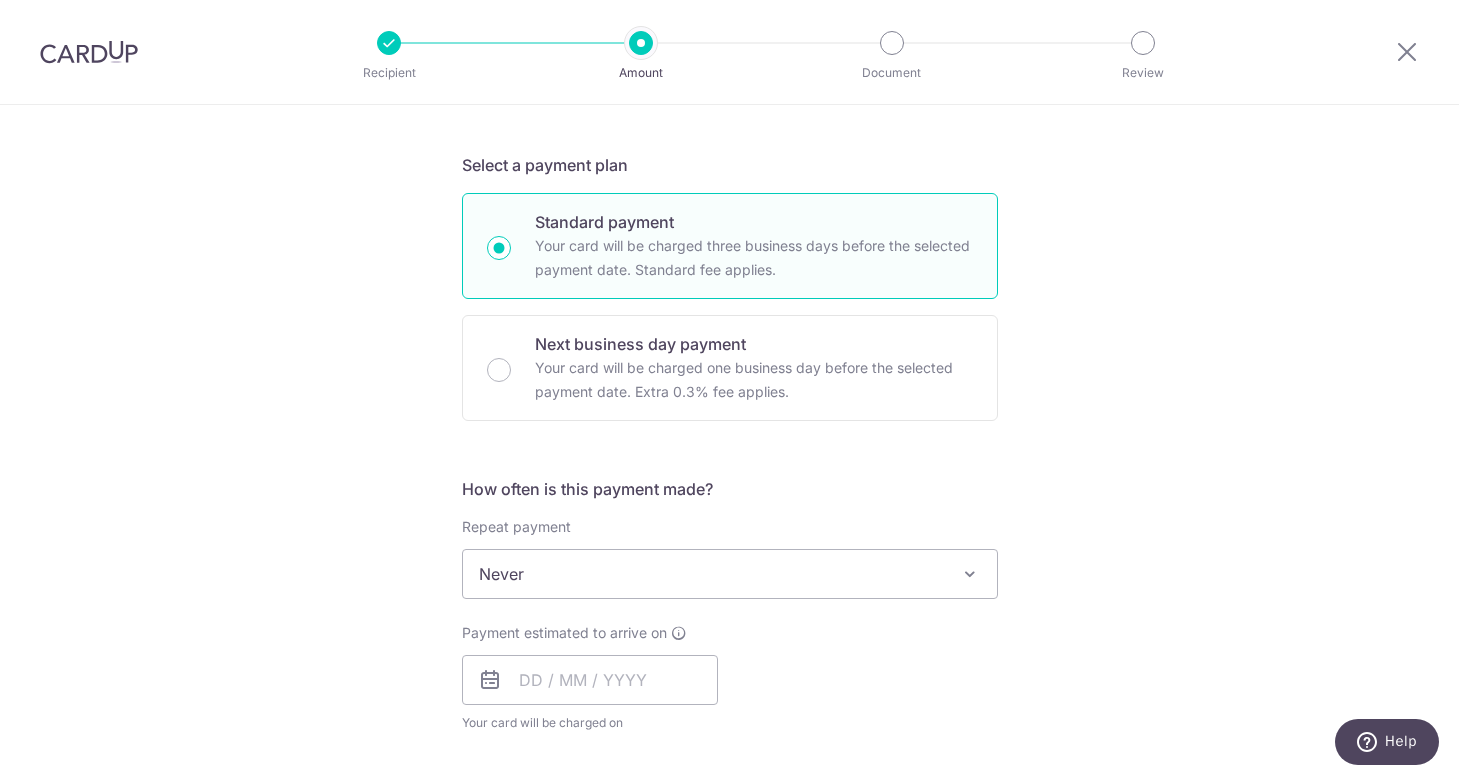 scroll, scrollTop: 405, scrollLeft: 0, axis: vertical 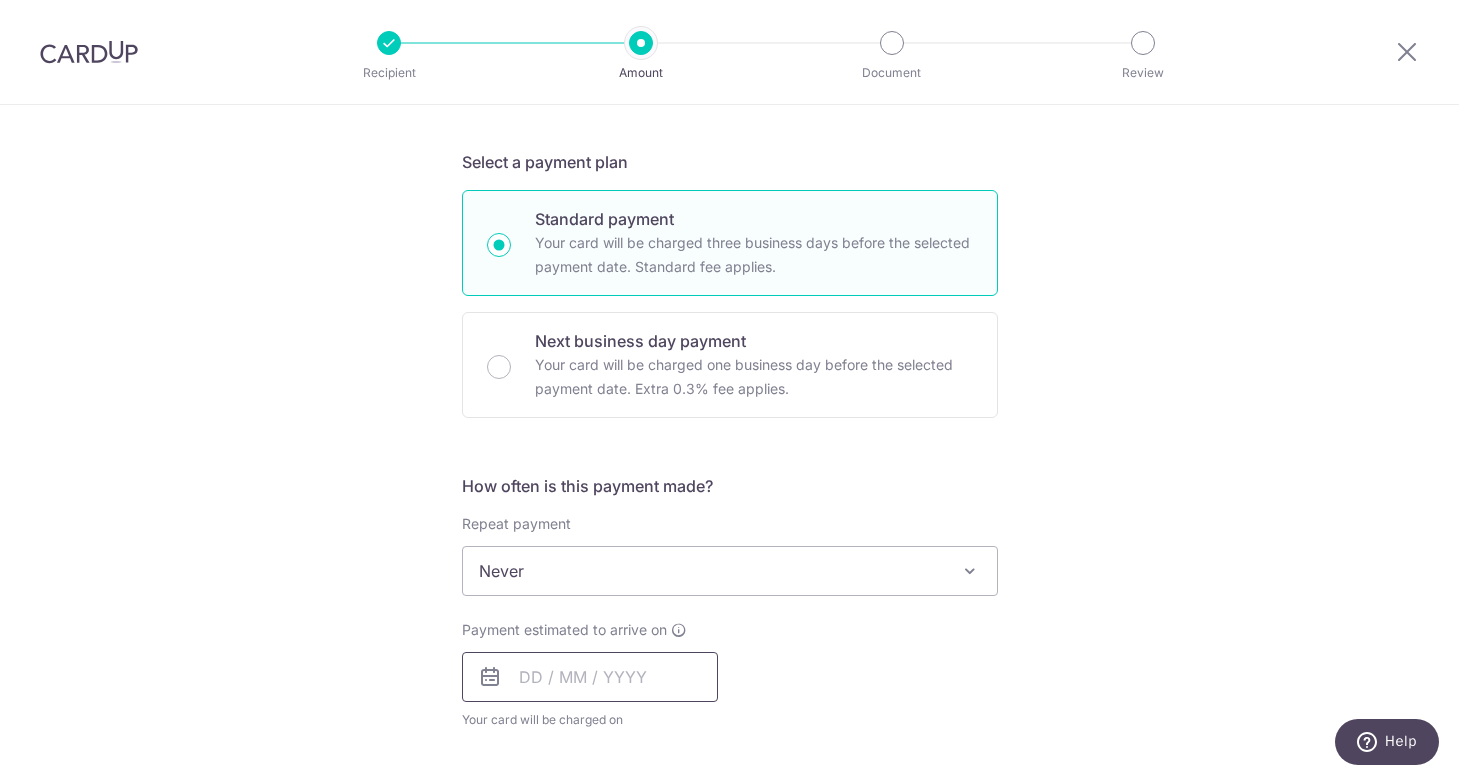 click at bounding box center (590, 677) 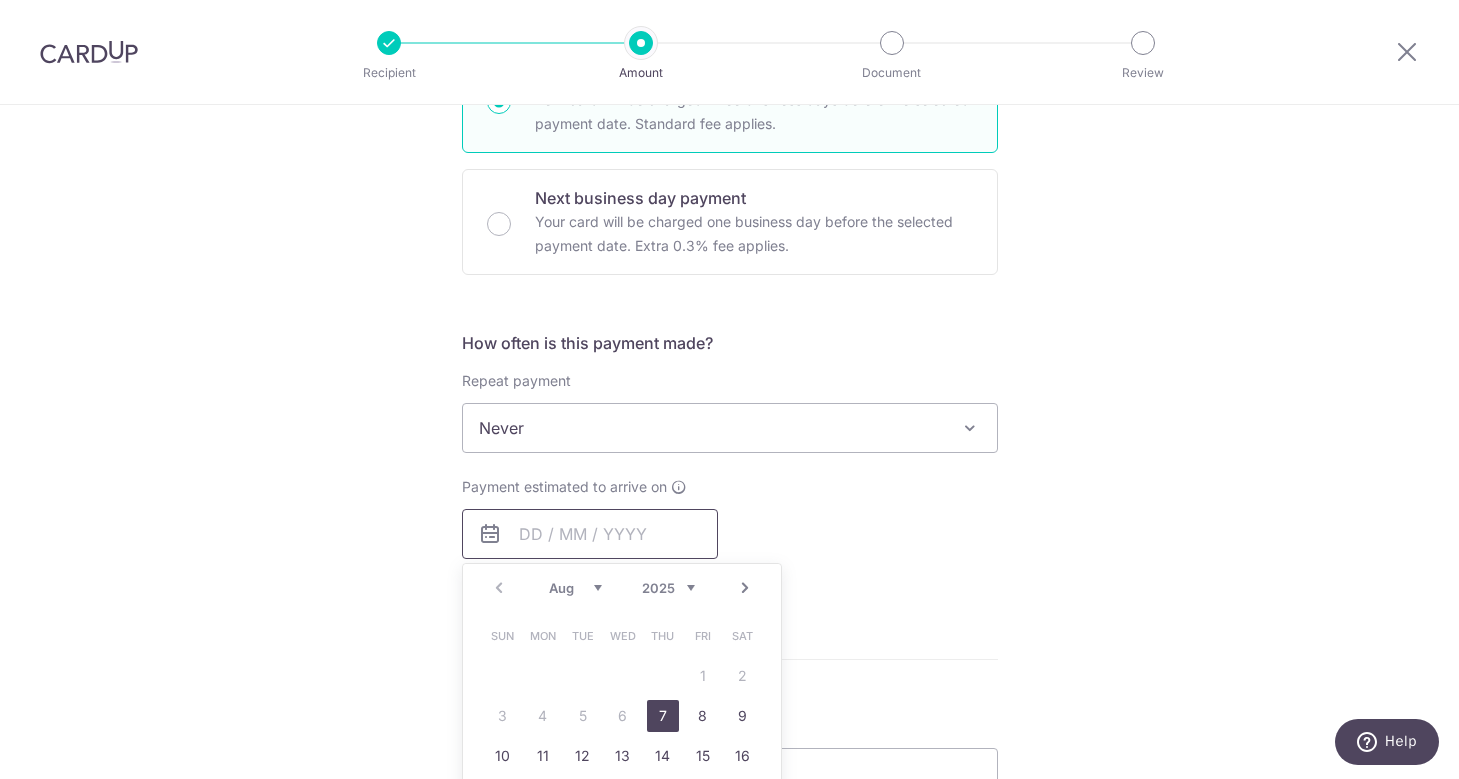 scroll, scrollTop: 555, scrollLeft: 0, axis: vertical 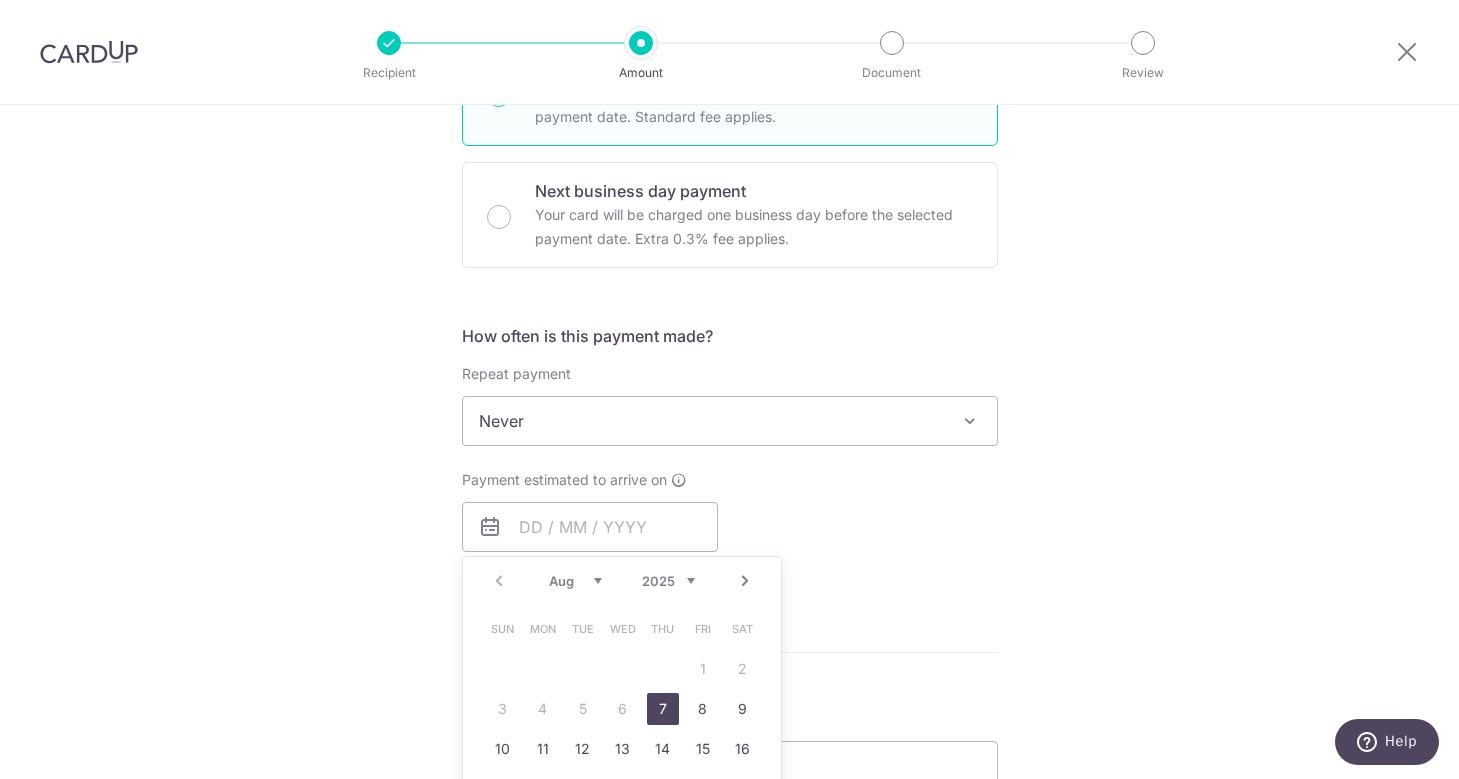 click on "7" at bounding box center [663, 709] 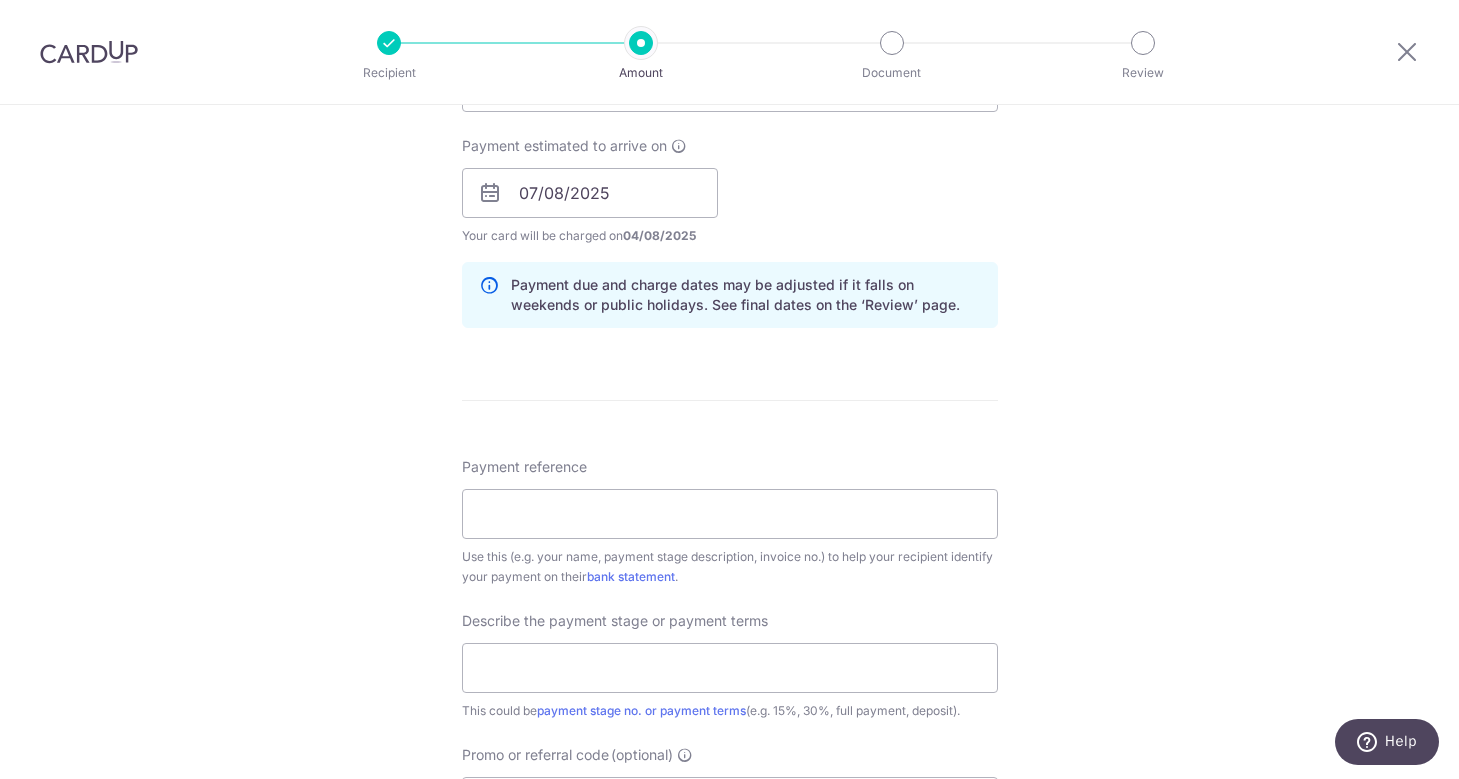 scroll, scrollTop: 909, scrollLeft: 0, axis: vertical 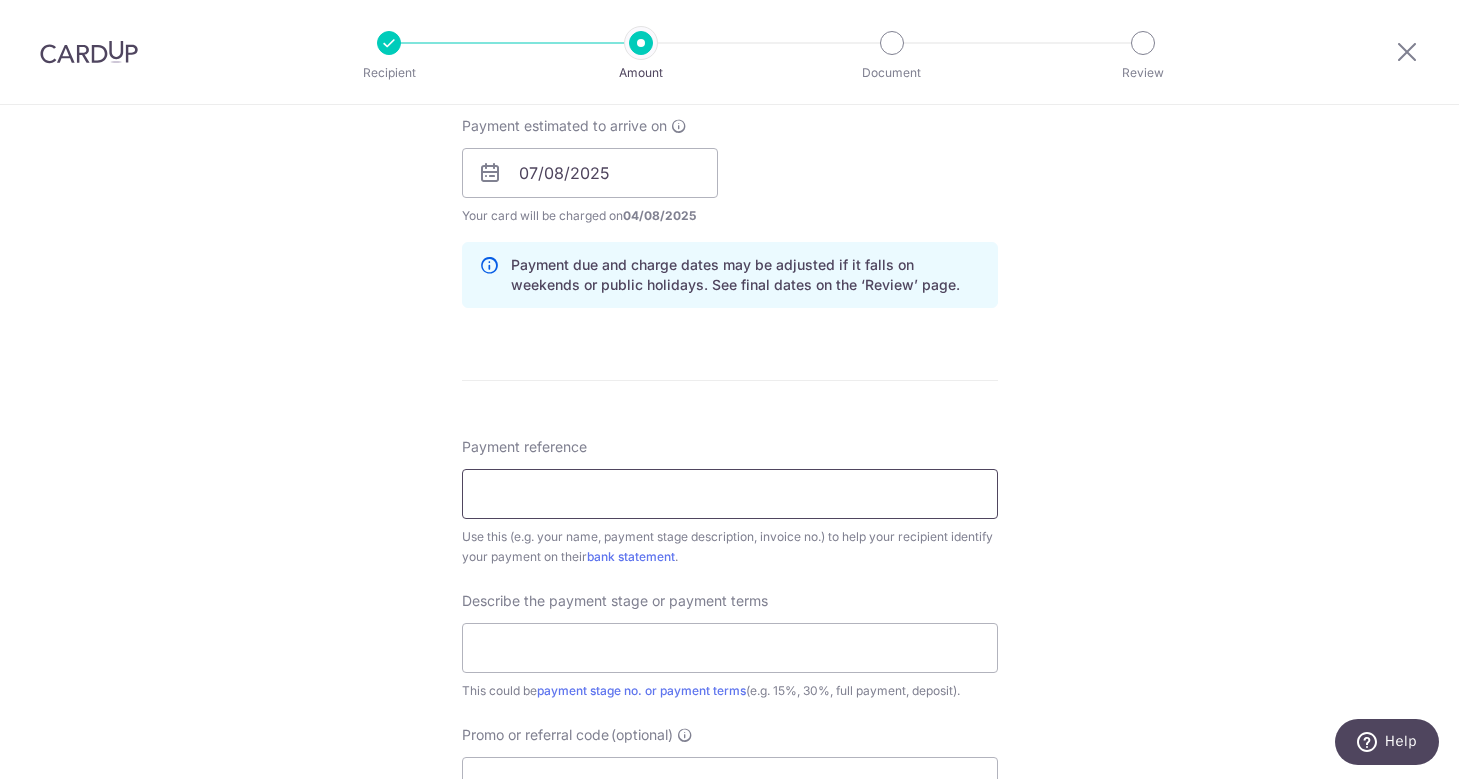click on "Payment reference" at bounding box center [730, 494] 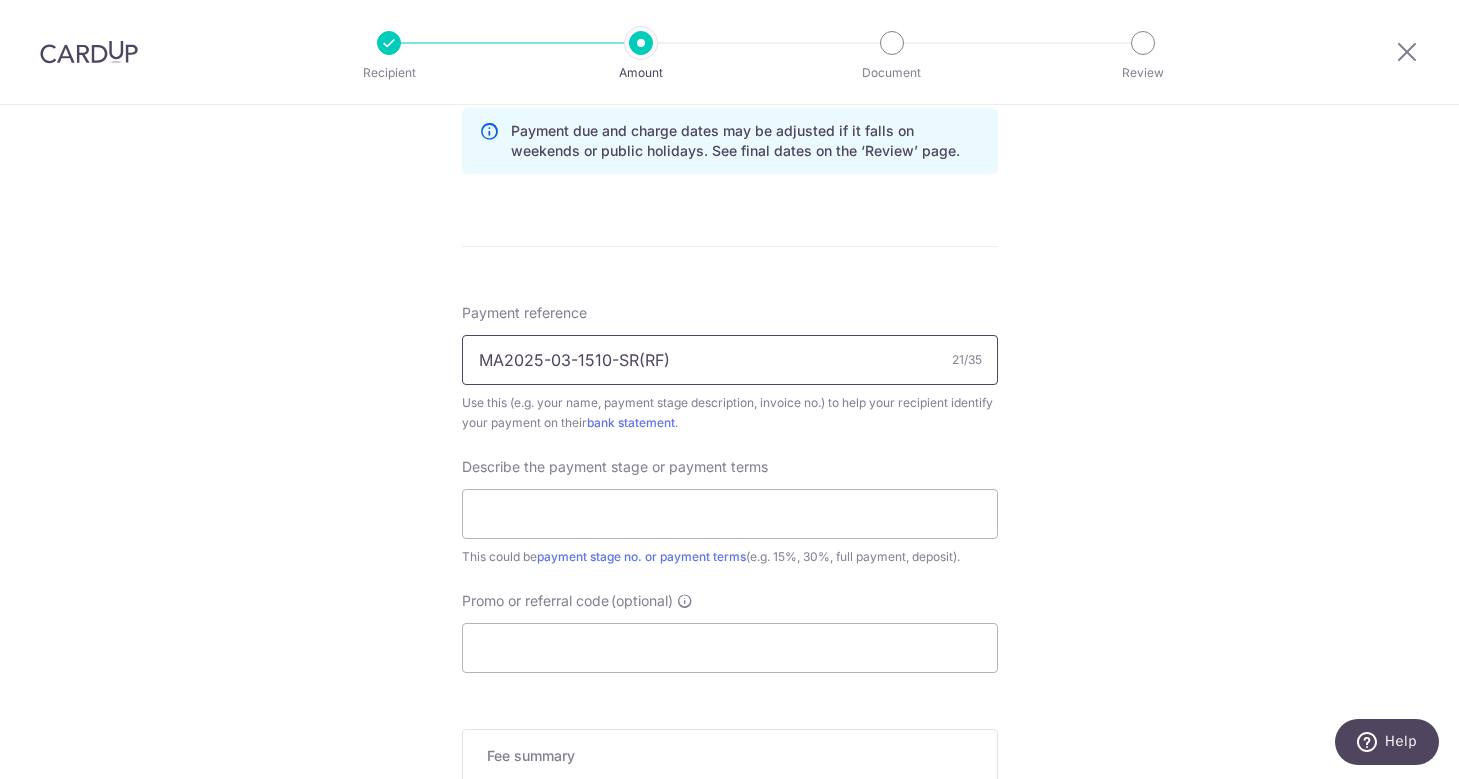 scroll, scrollTop: 1092, scrollLeft: 0, axis: vertical 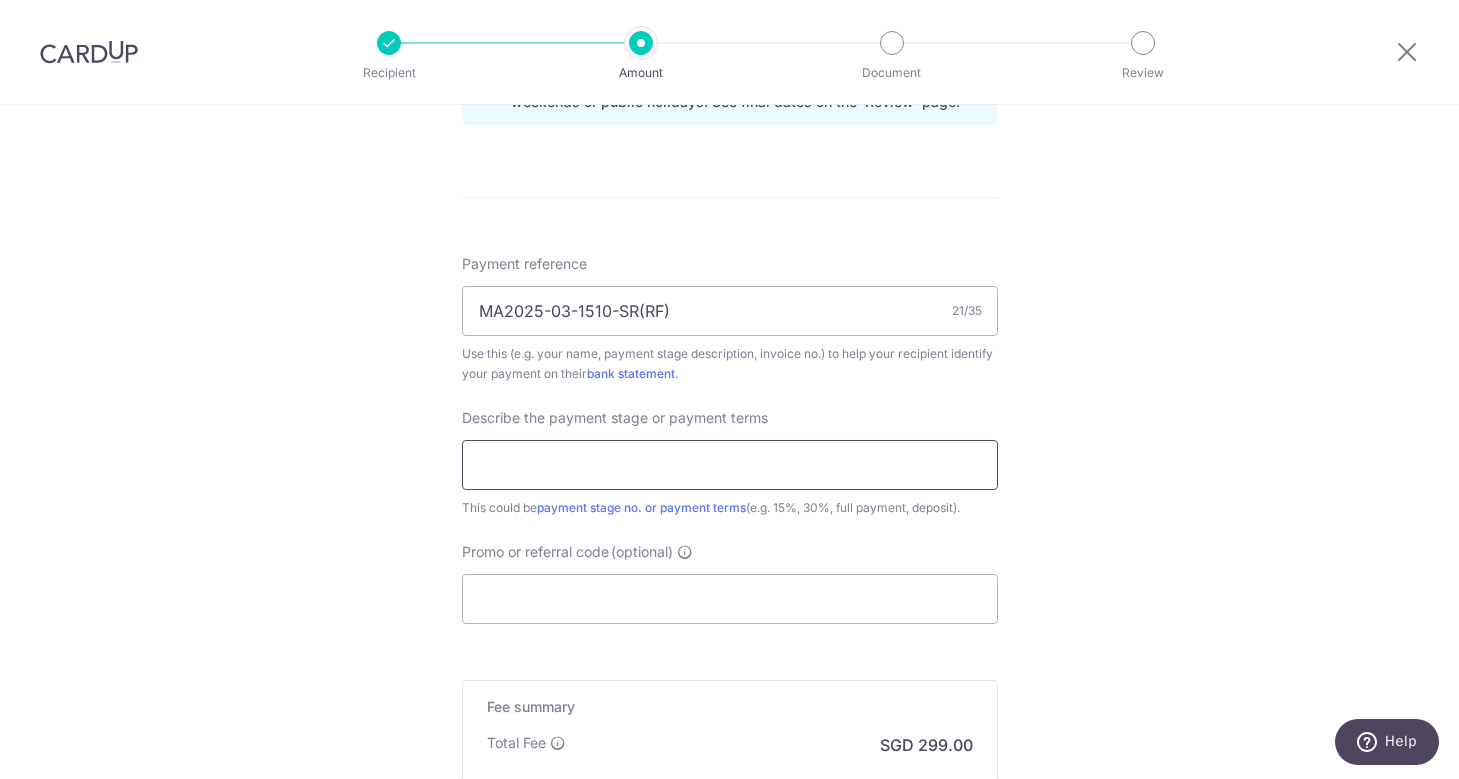 click at bounding box center (730, 465) 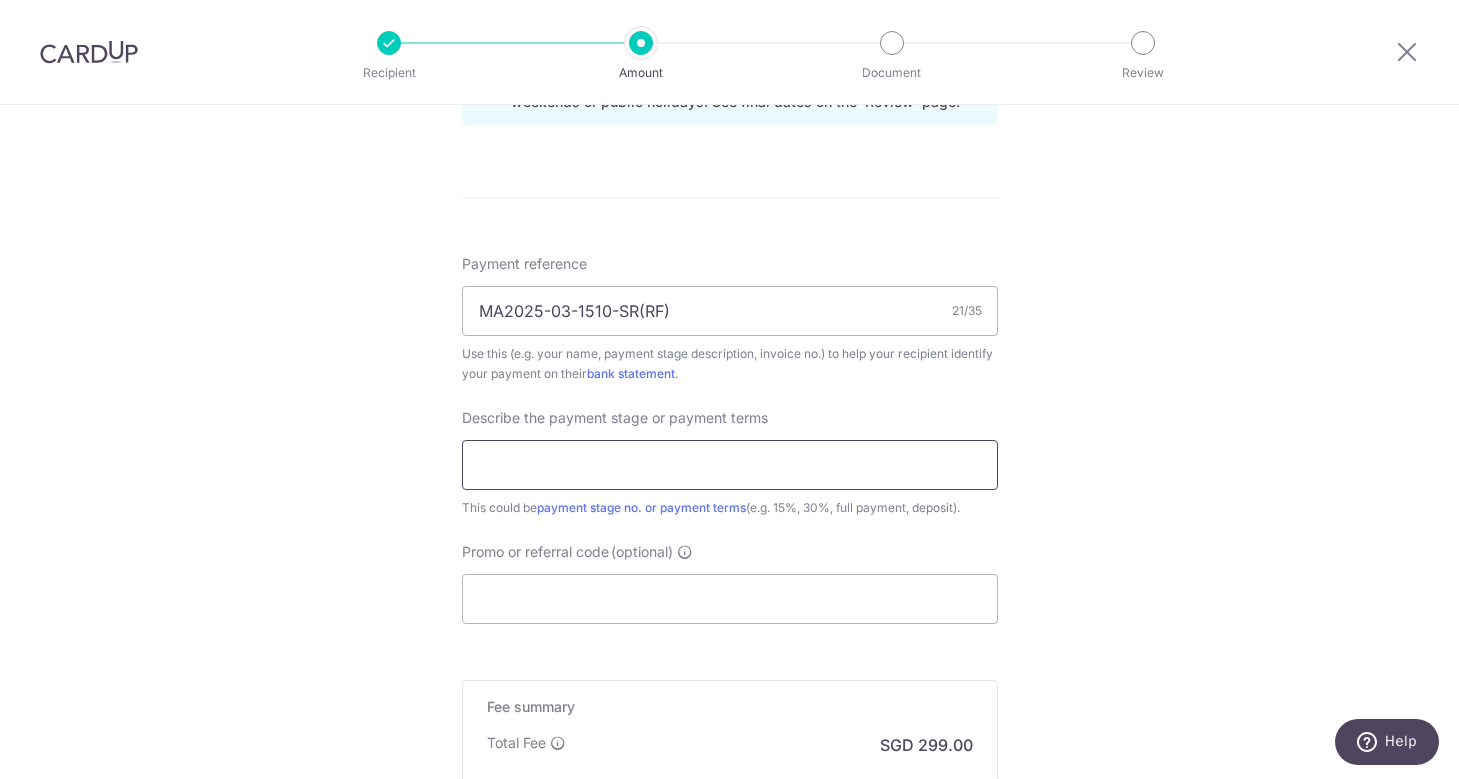 type on "90% deposit" 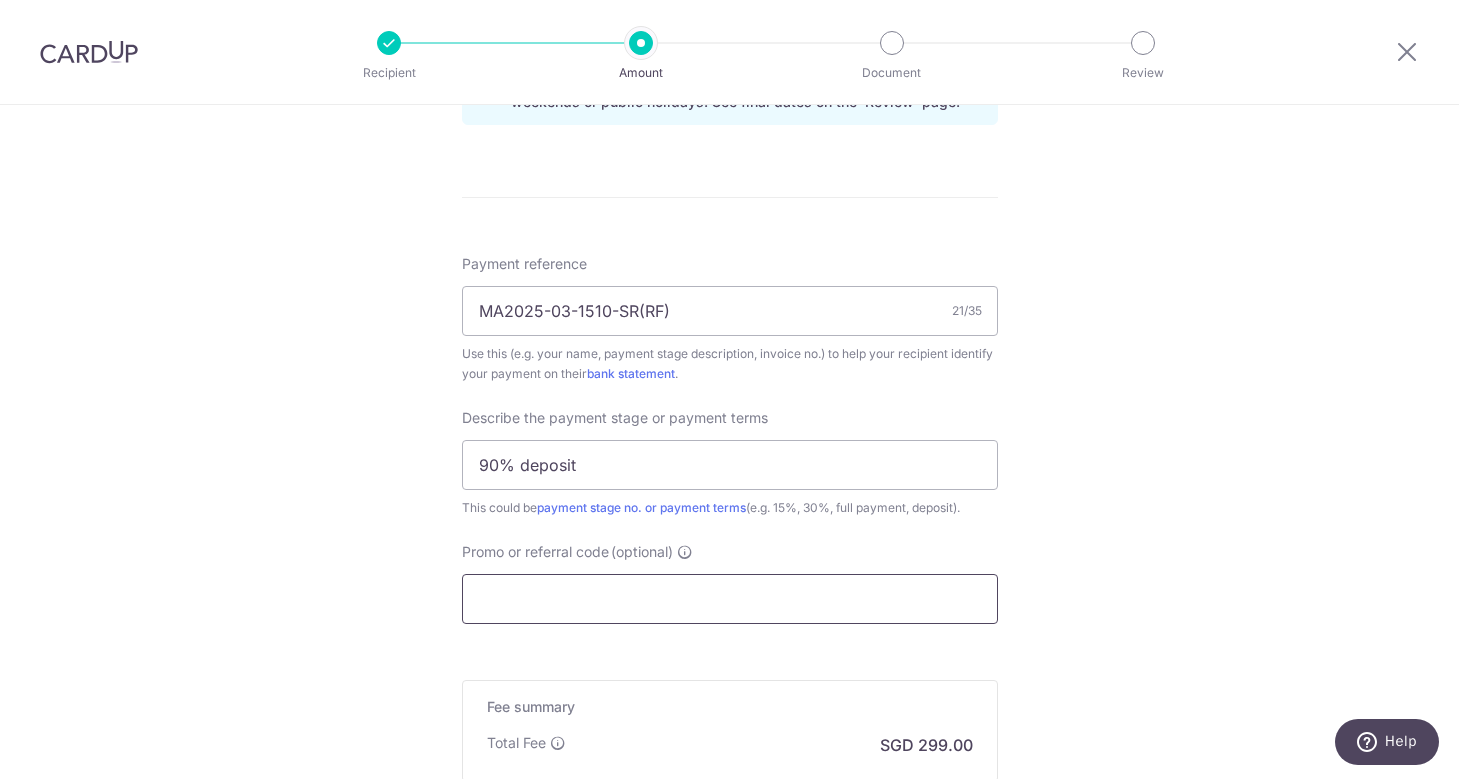 click on "Promo or referral code
(optional)" at bounding box center (730, 599) 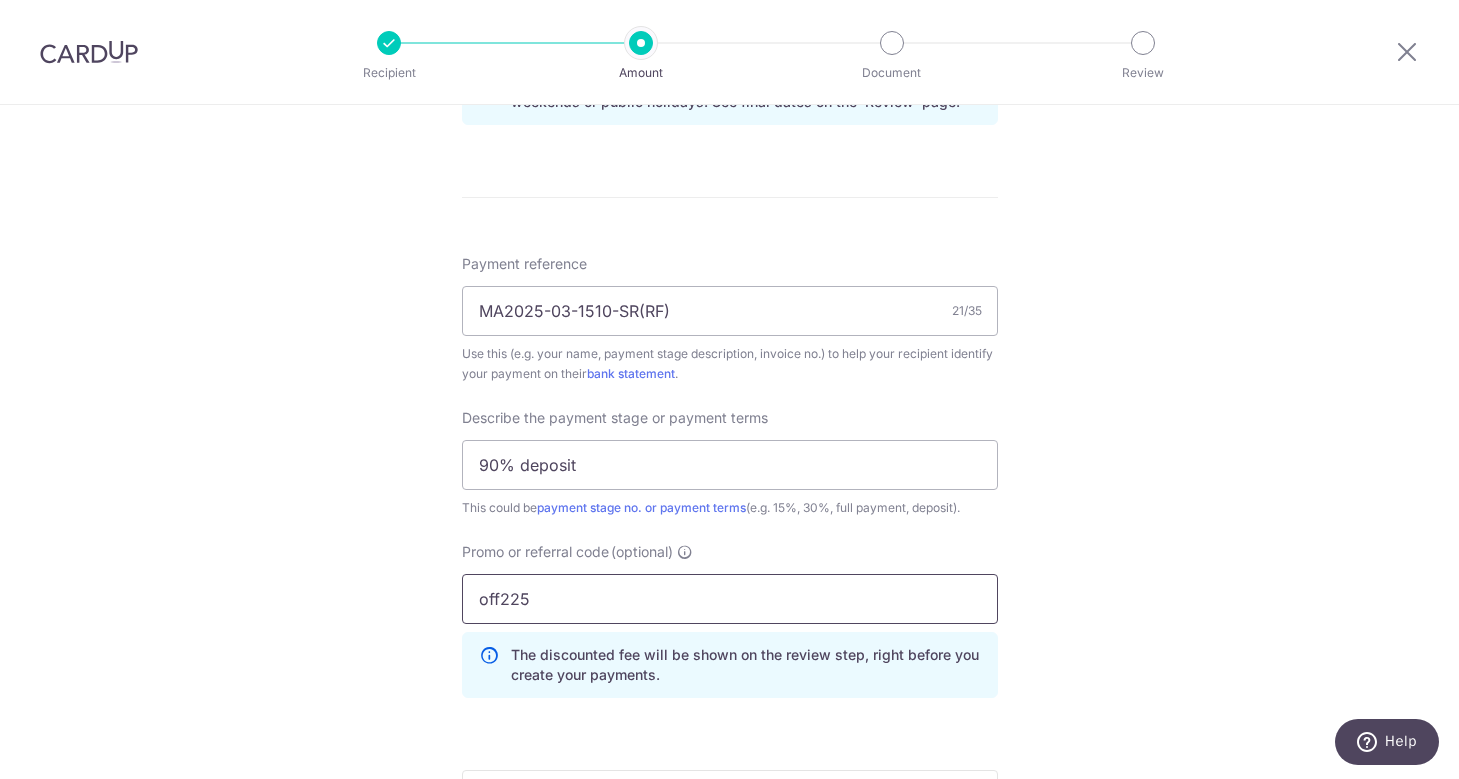 type on "off225" 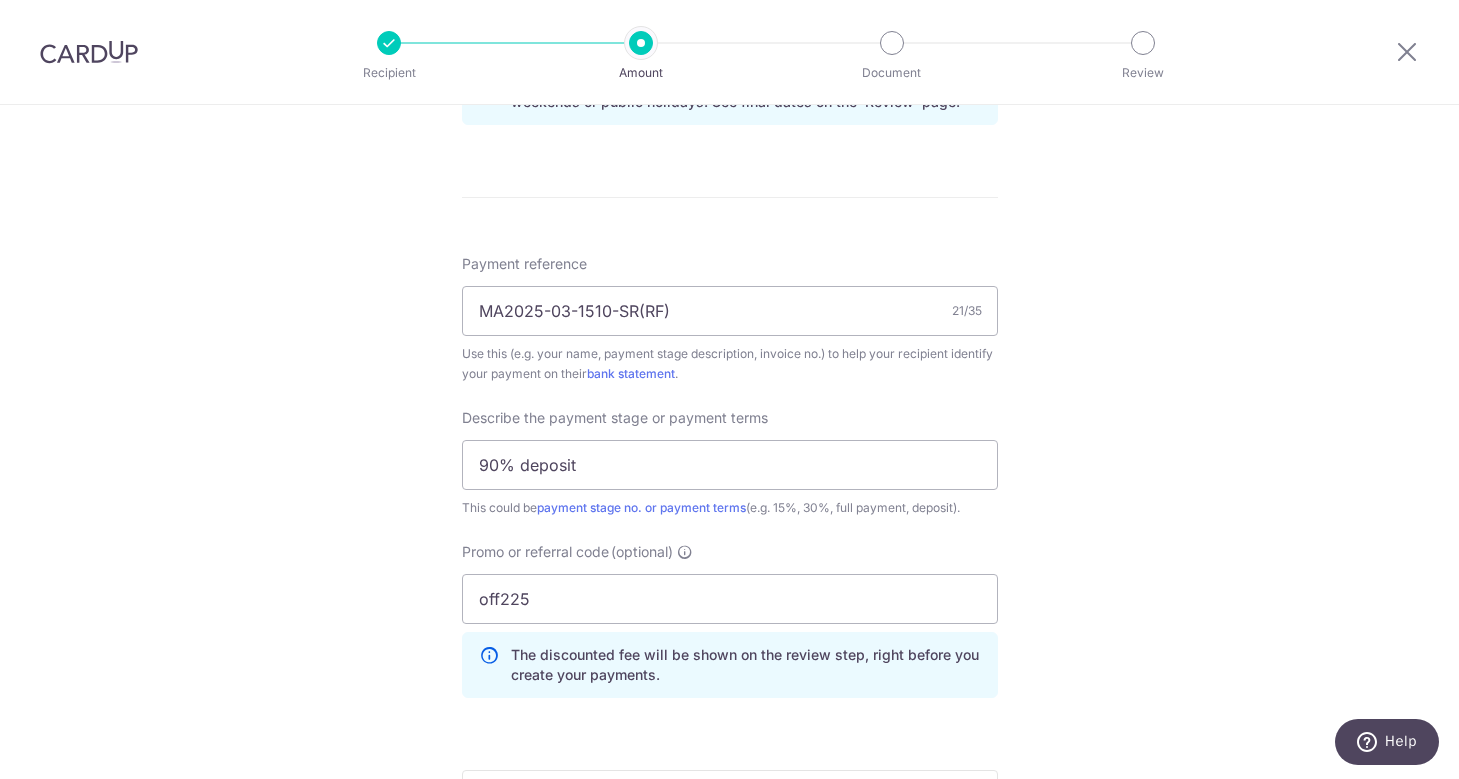 click on "Tell us more about your payment
Enter payment amount
SGD
11,500.00
11500.00
Select Card
**** 3244
Add credit card
Your Cards
**** 3244
Secure 256-bit SSL
Text
New card details
Please enter valid card details.
Card
Secure 256-bit SSL" at bounding box center (729, 70) 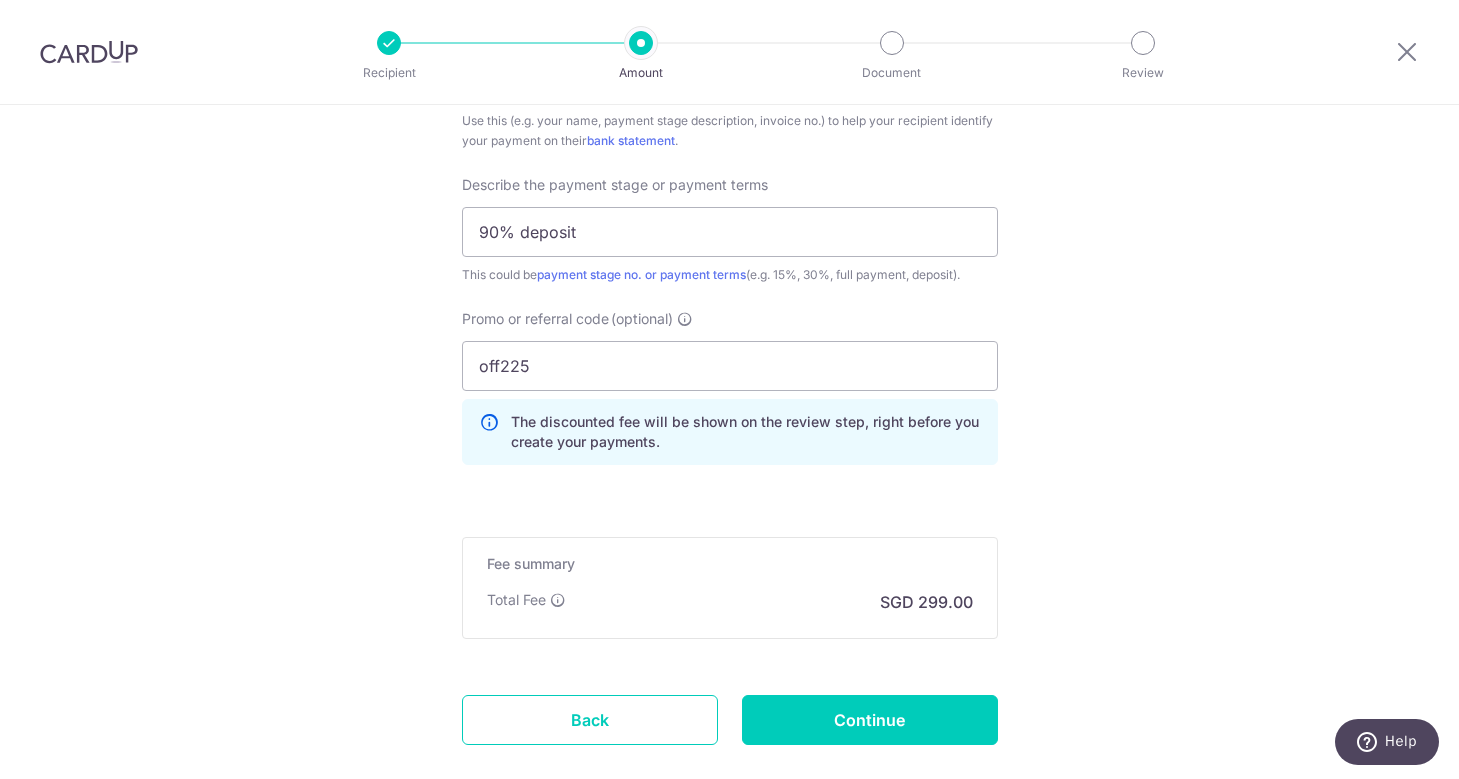 scroll, scrollTop: 1335, scrollLeft: 0, axis: vertical 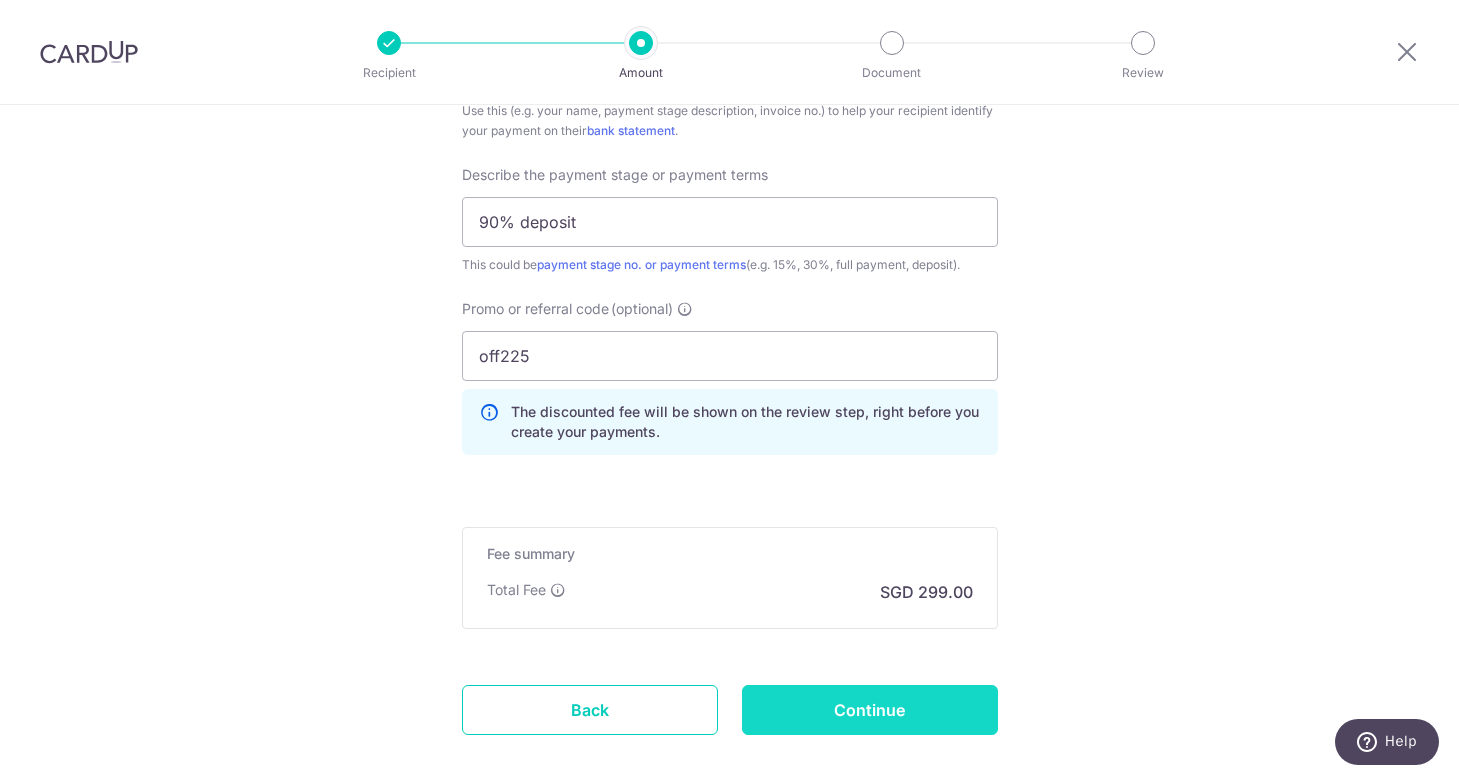 click on "Continue" at bounding box center (870, 710) 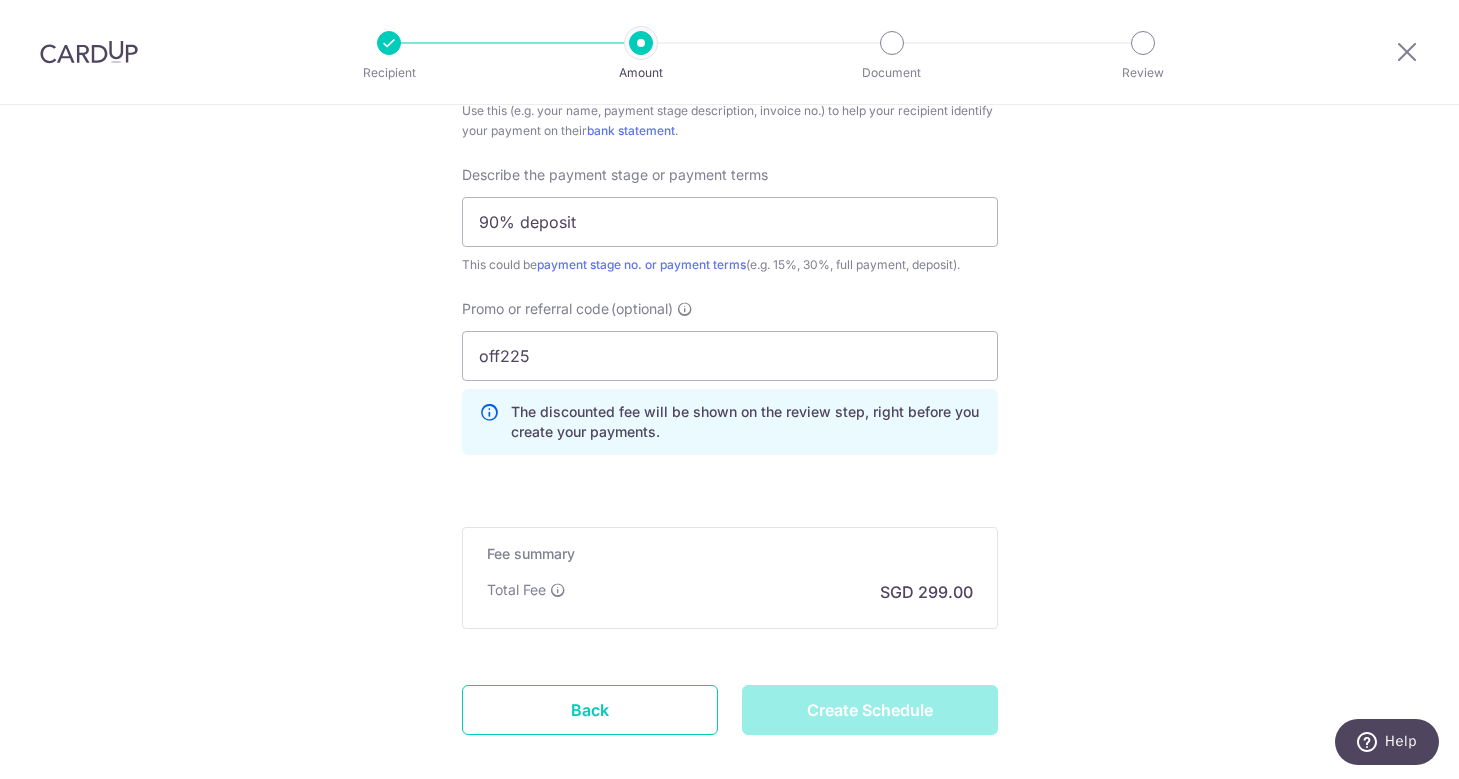 type on "Create Schedule" 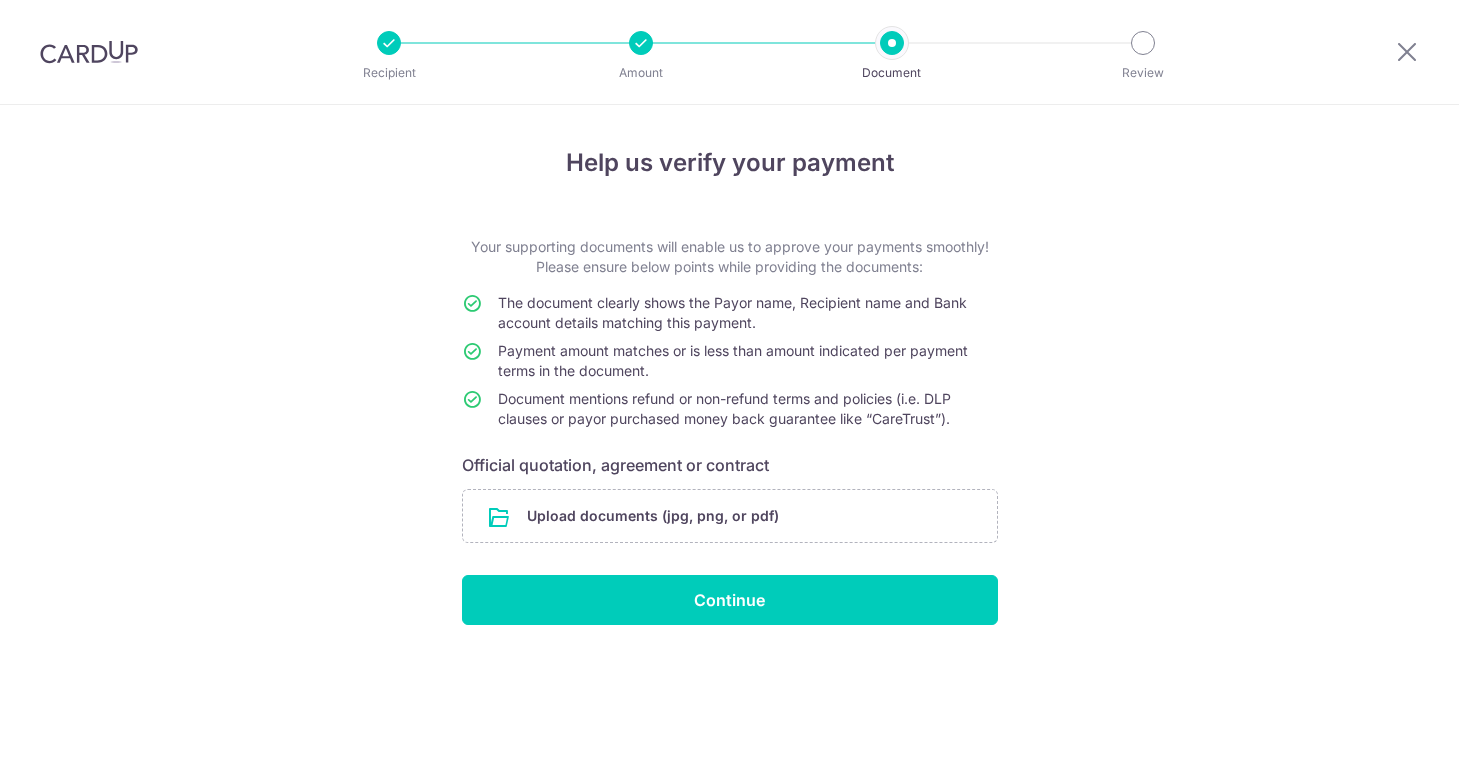 scroll, scrollTop: 0, scrollLeft: 0, axis: both 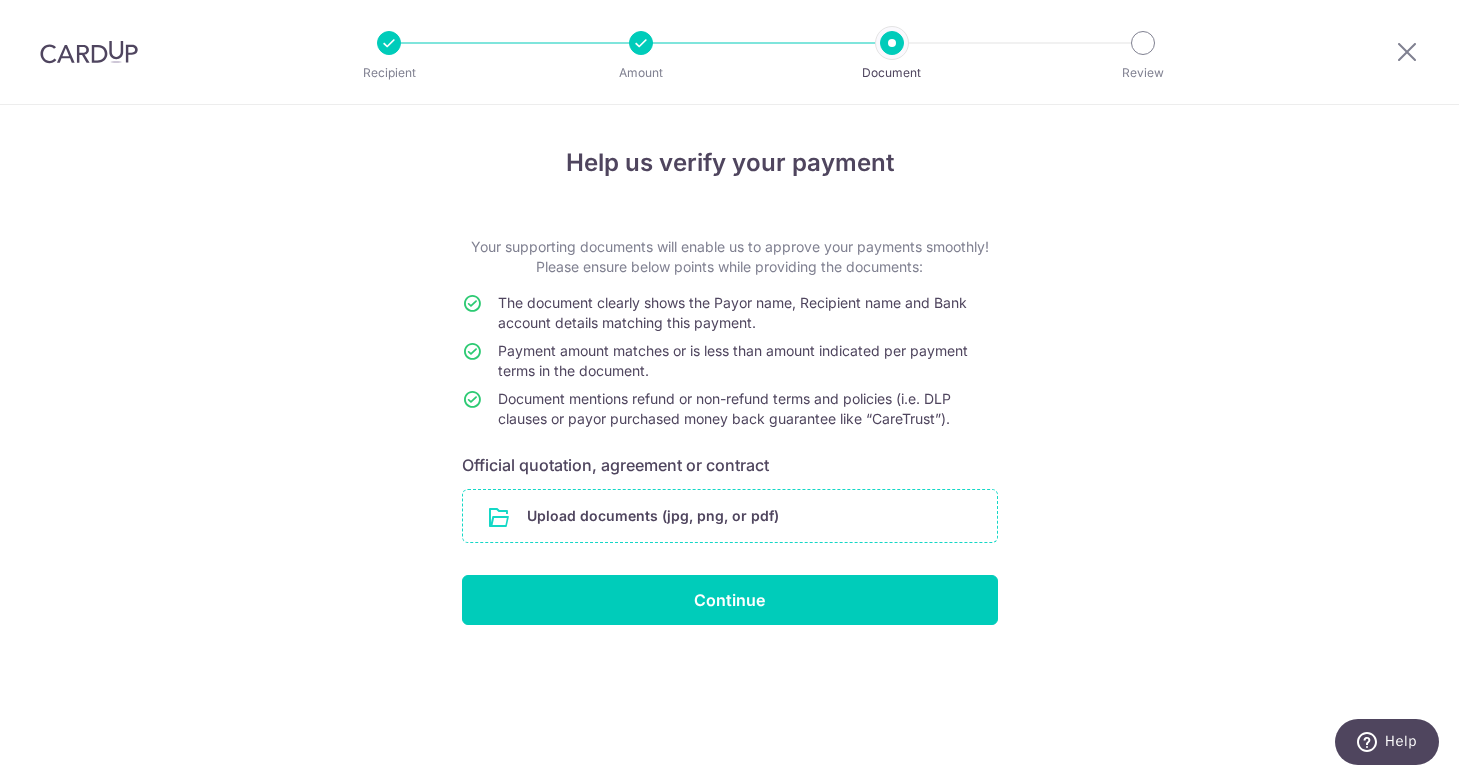 click at bounding box center [730, 516] 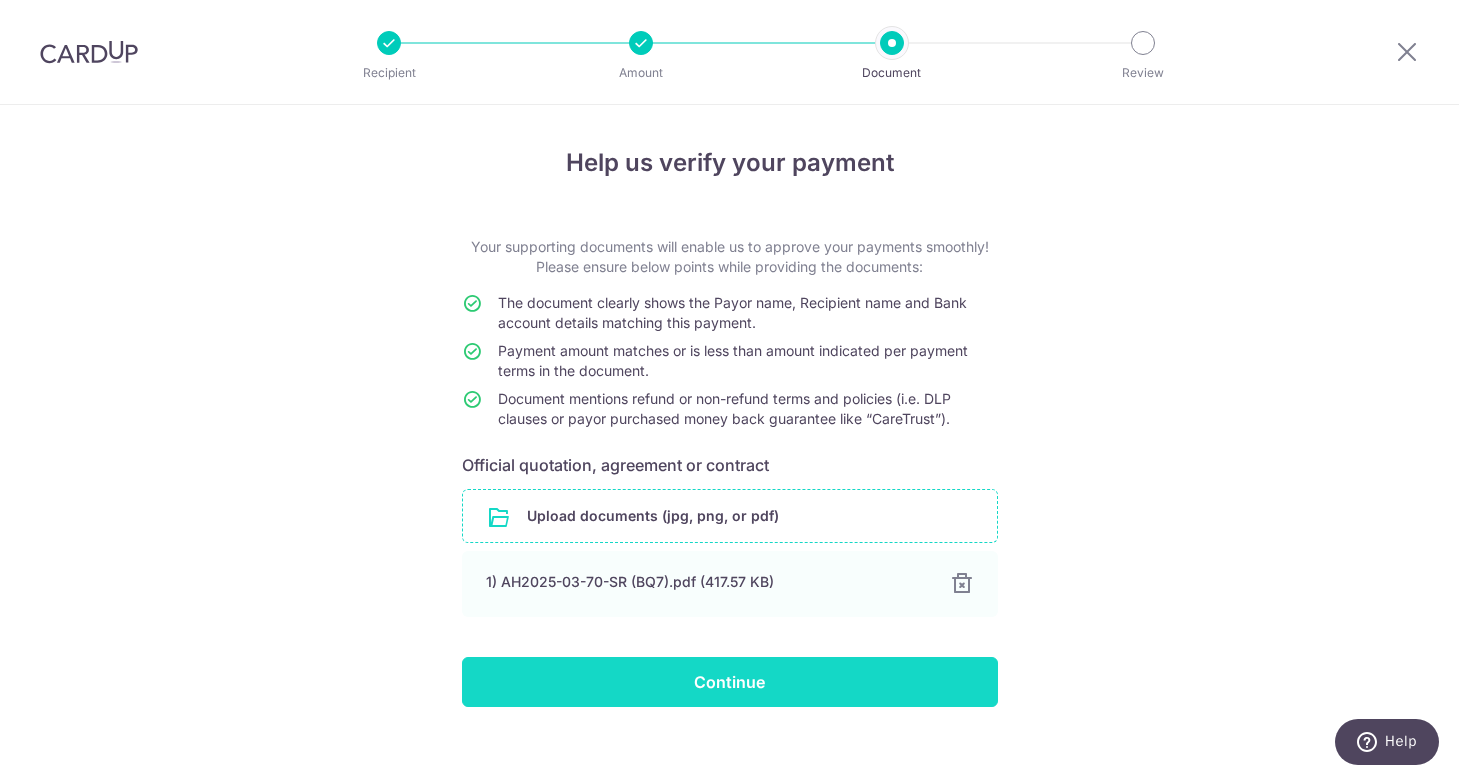 click on "Continue" at bounding box center [730, 682] 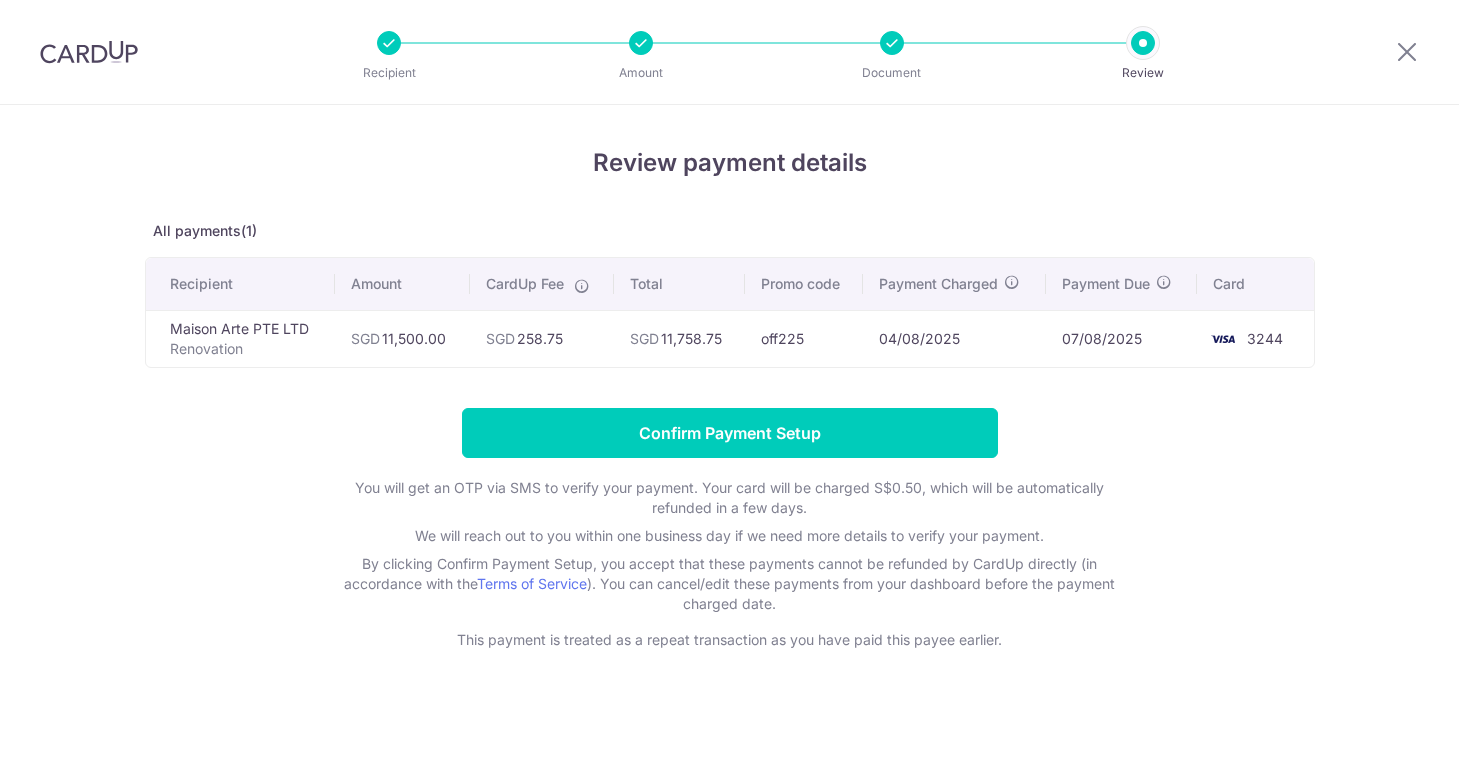 scroll, scrollTop: 0, scrollLeft: 0, axis: both 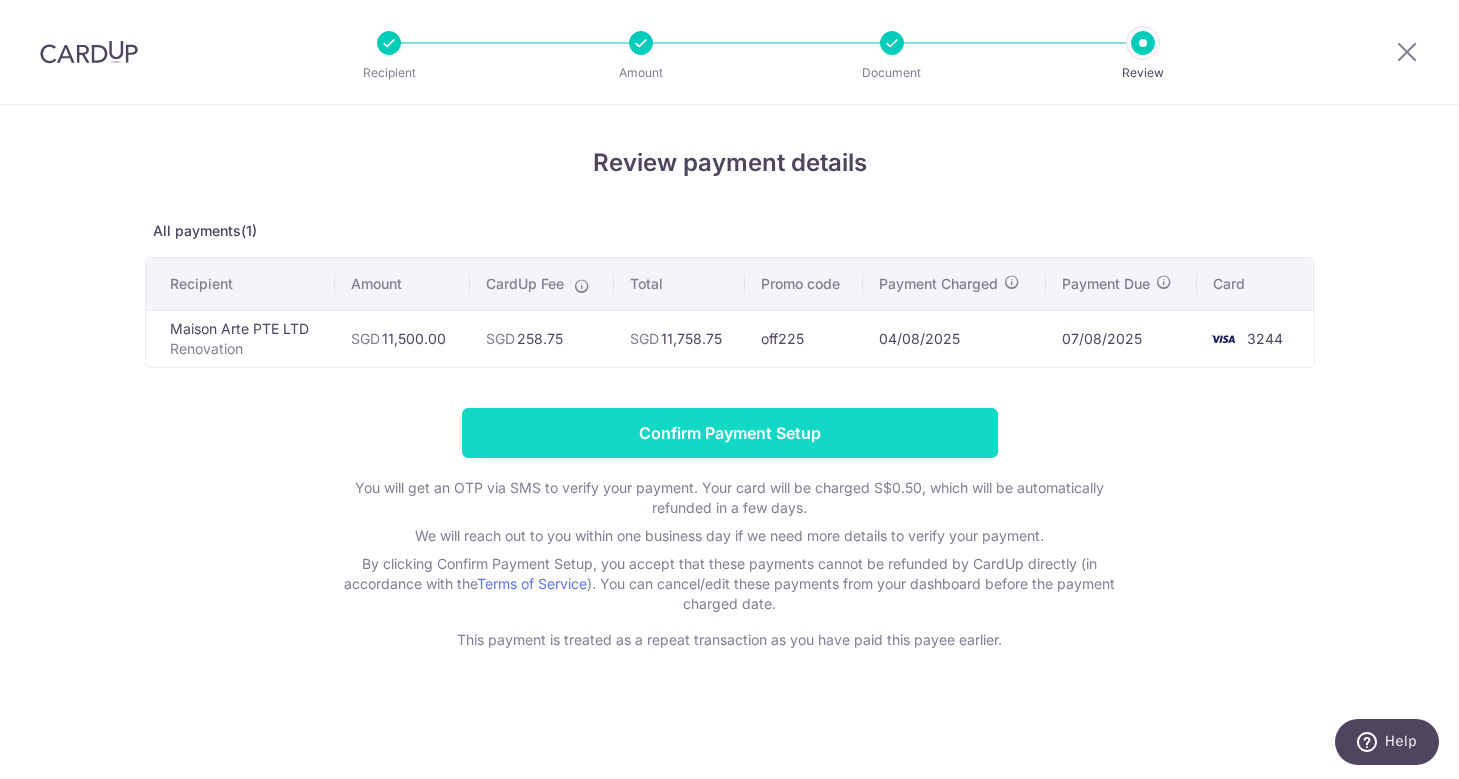 click on "Confirm Payment Setup" at bounding box center (730, 433) 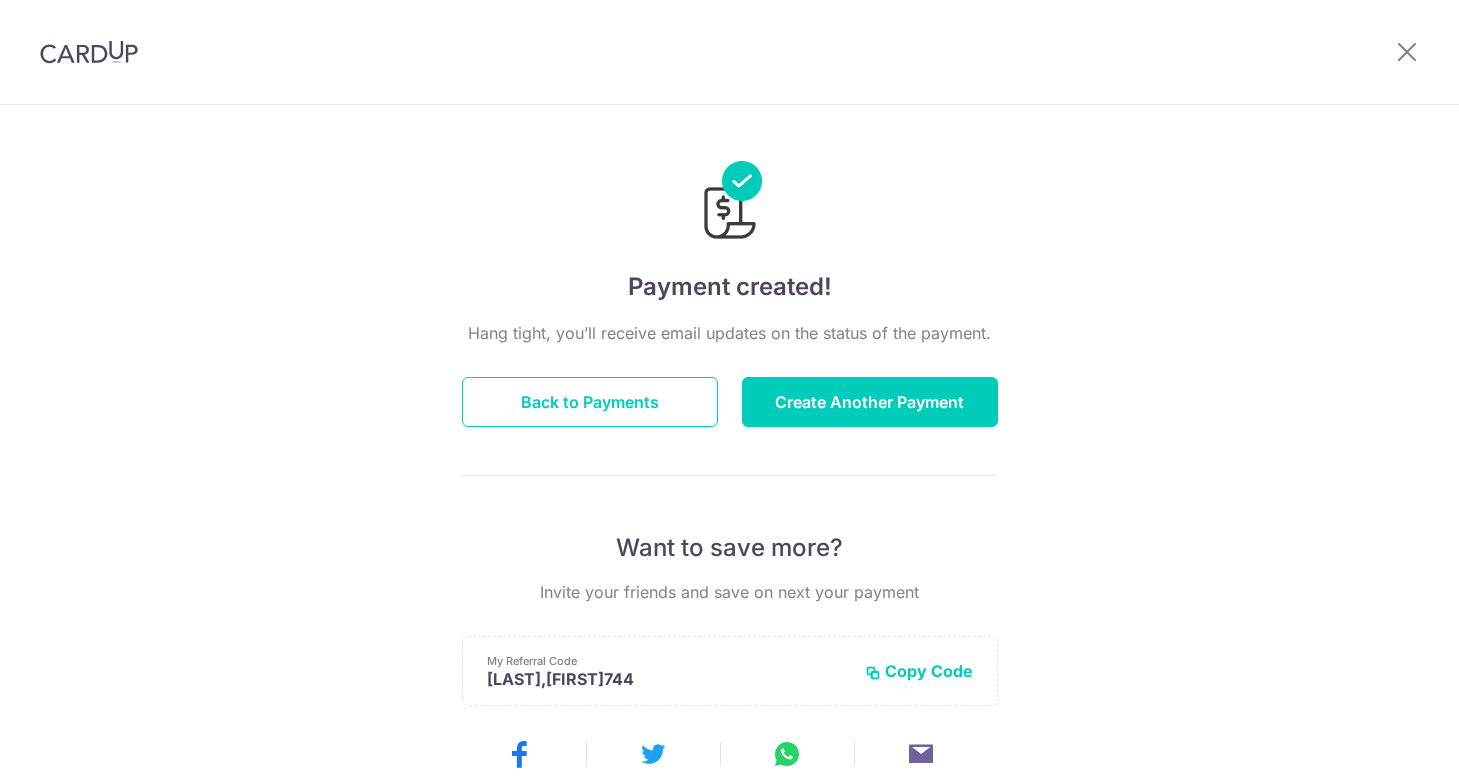scroll, scrollTop: 0, scrollLeft: 0, axis: both 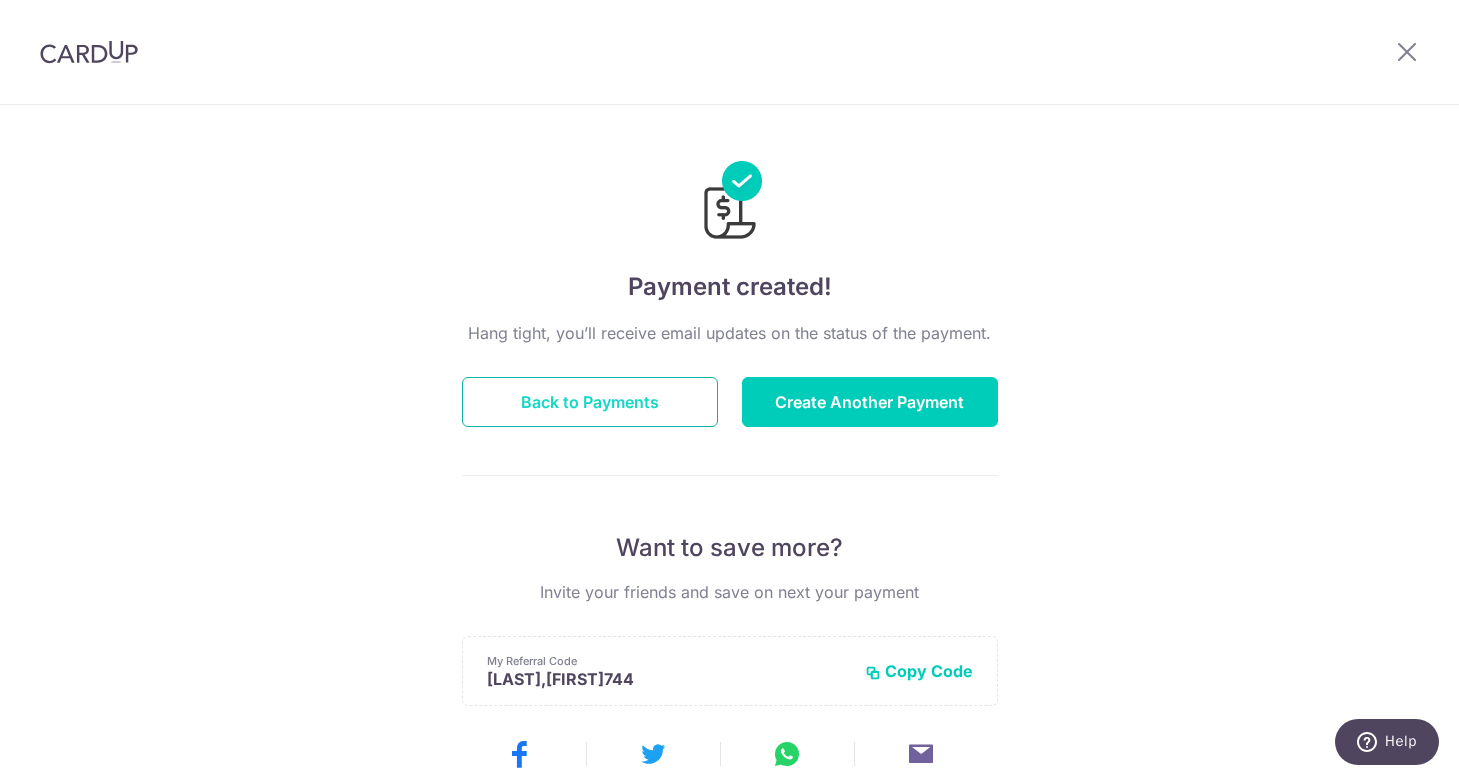 click on "Back to Payments" at bounding box center (590, 402) 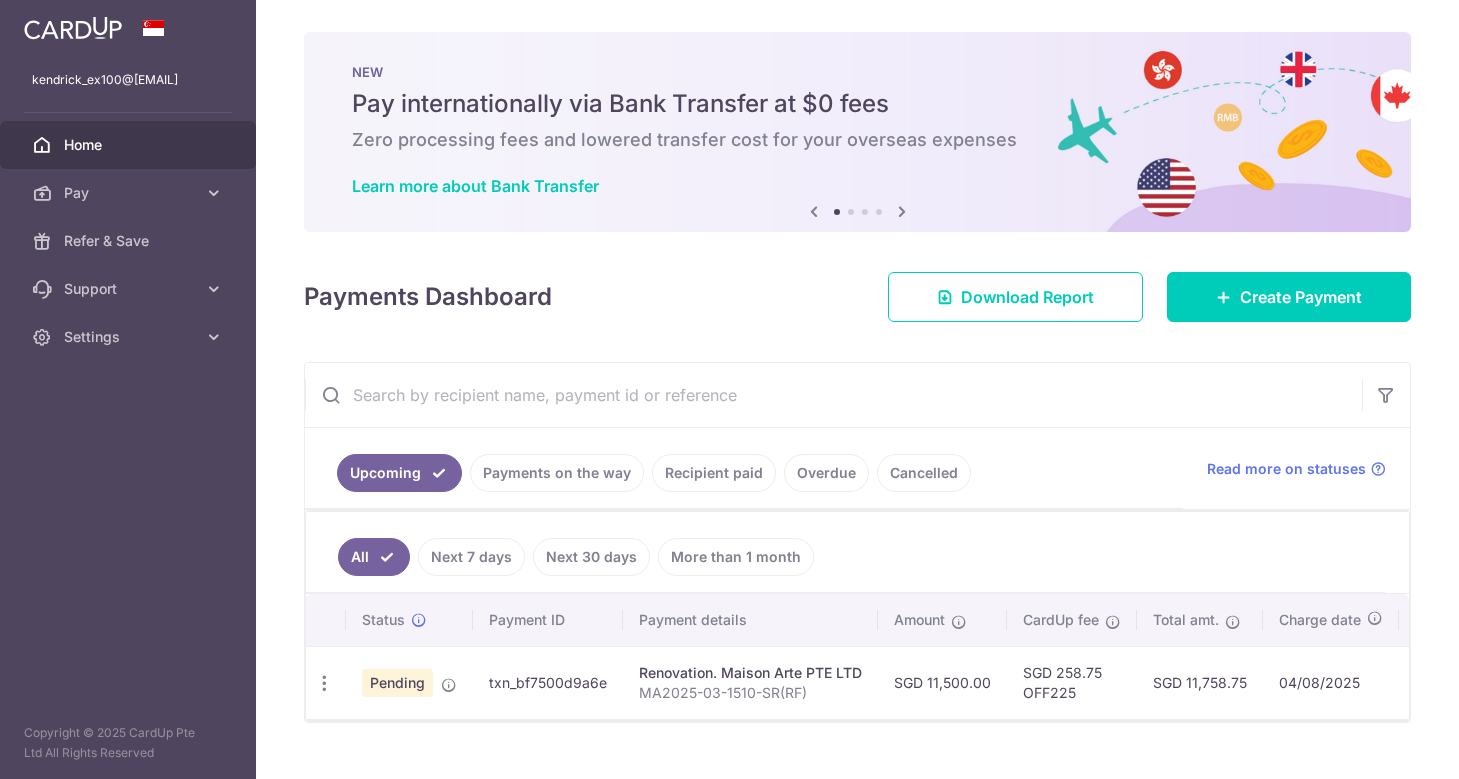 scroll, scrollTop: 0, scrollLeft: 0, axis: both 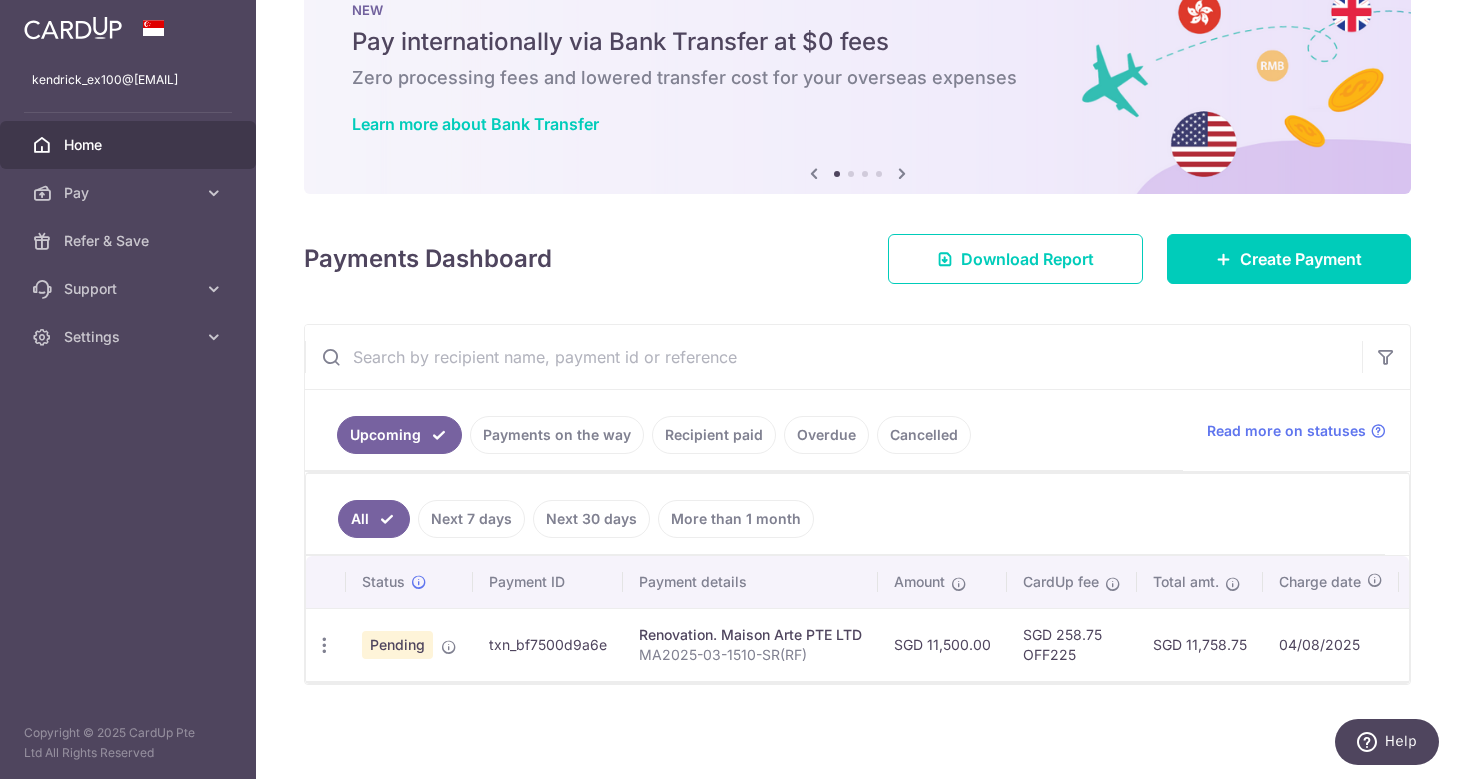 click on "Payments on the way" at bounding box center [557, 435] 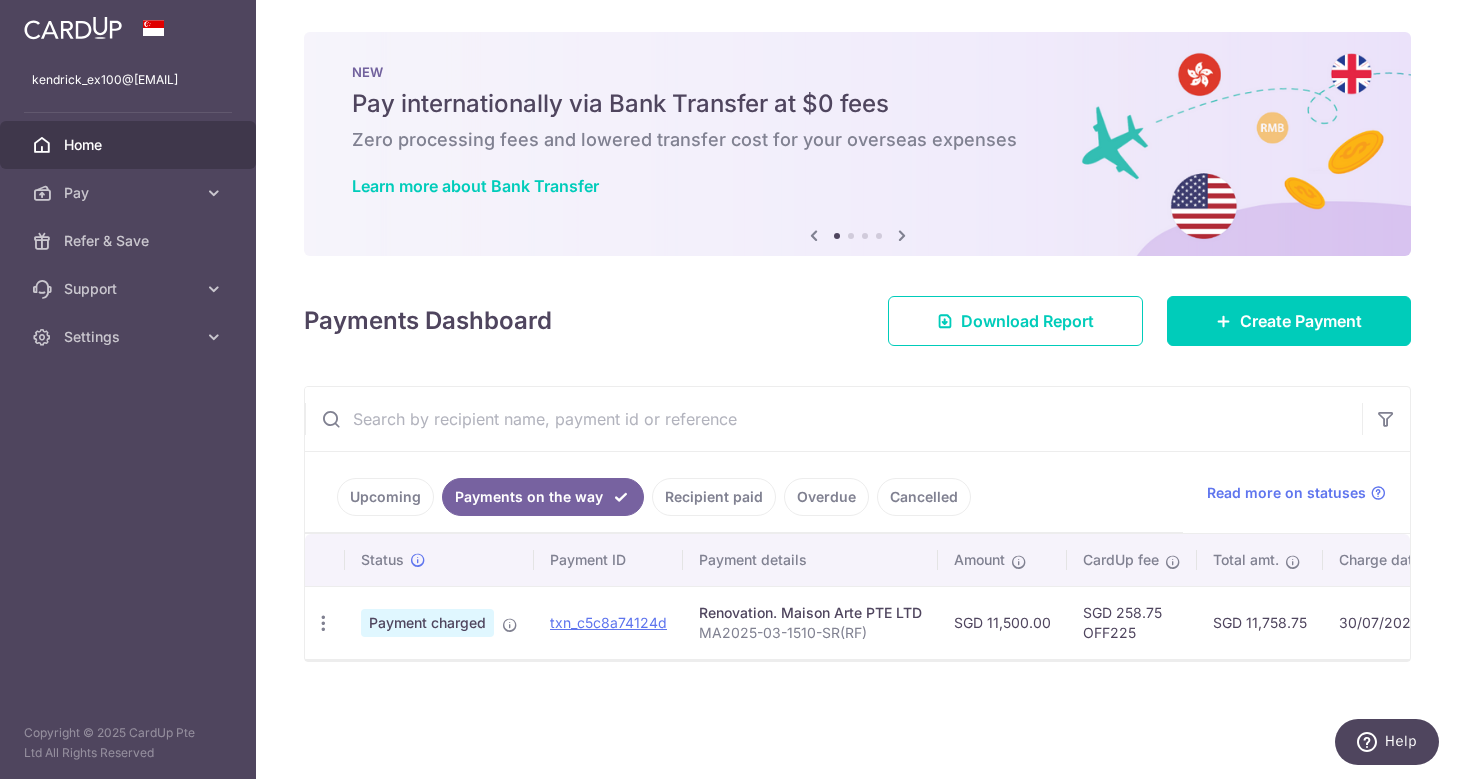 scroll, scrollTop: 0, scrollLeft: 0, axis: both 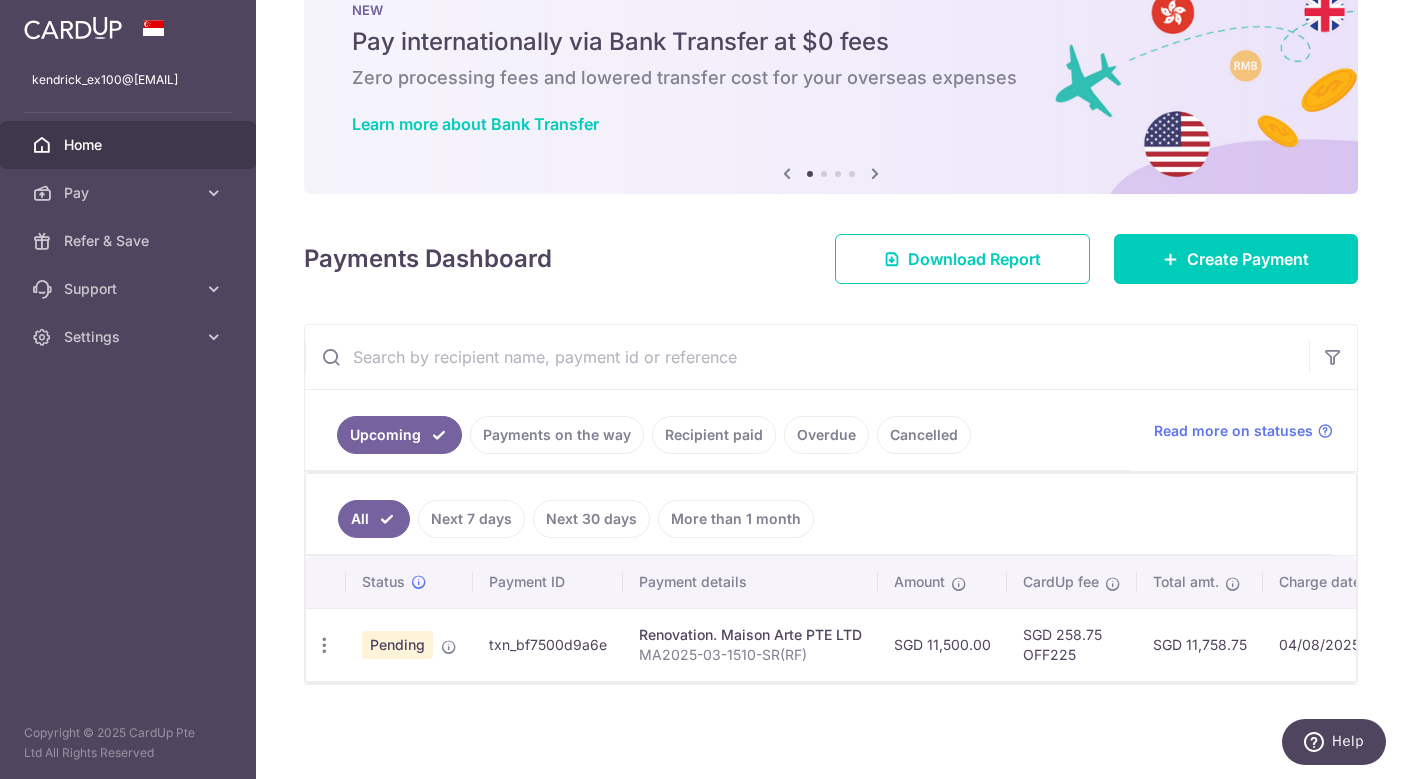 click on "Payments on the way" at bounding box center [557, 435] 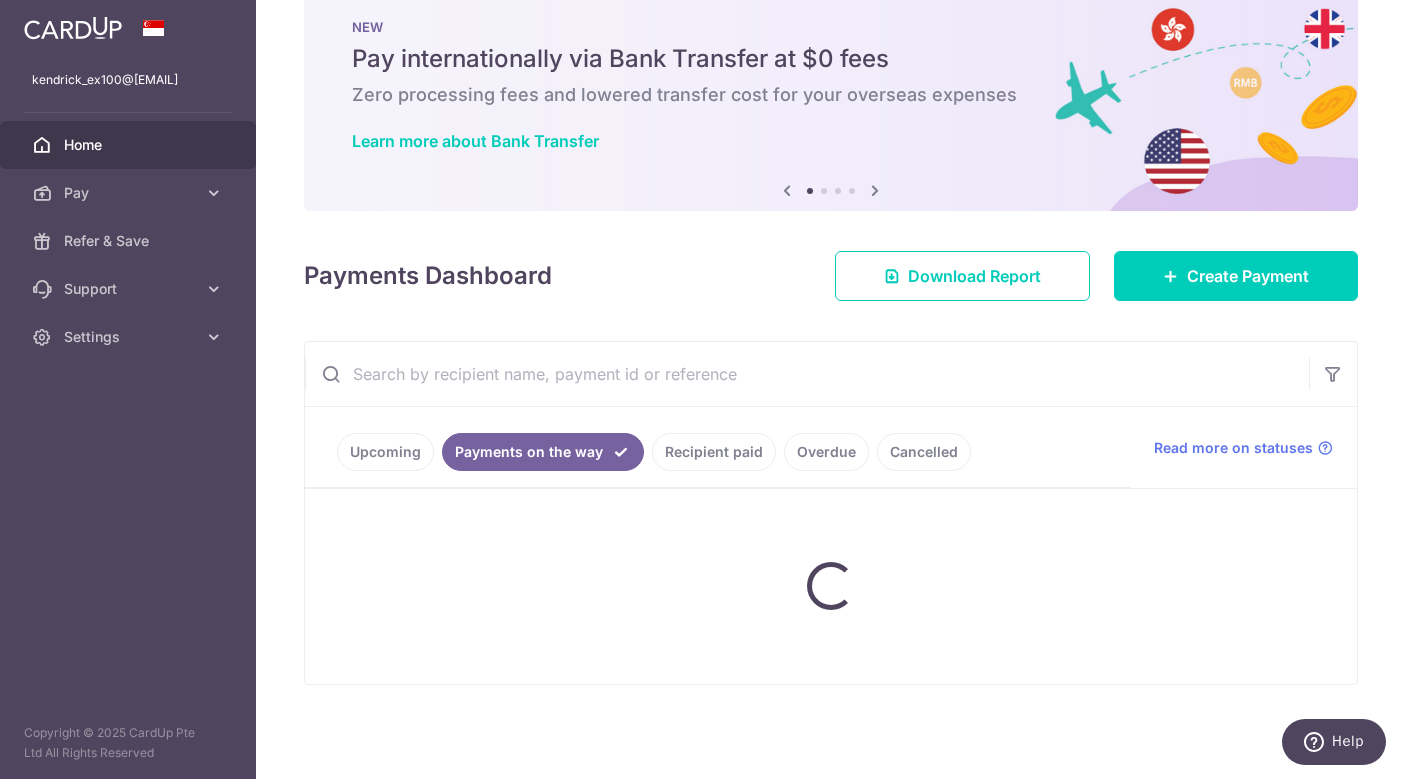 scroll, scrollTop: 0, scrollLeft: 0, axis: both 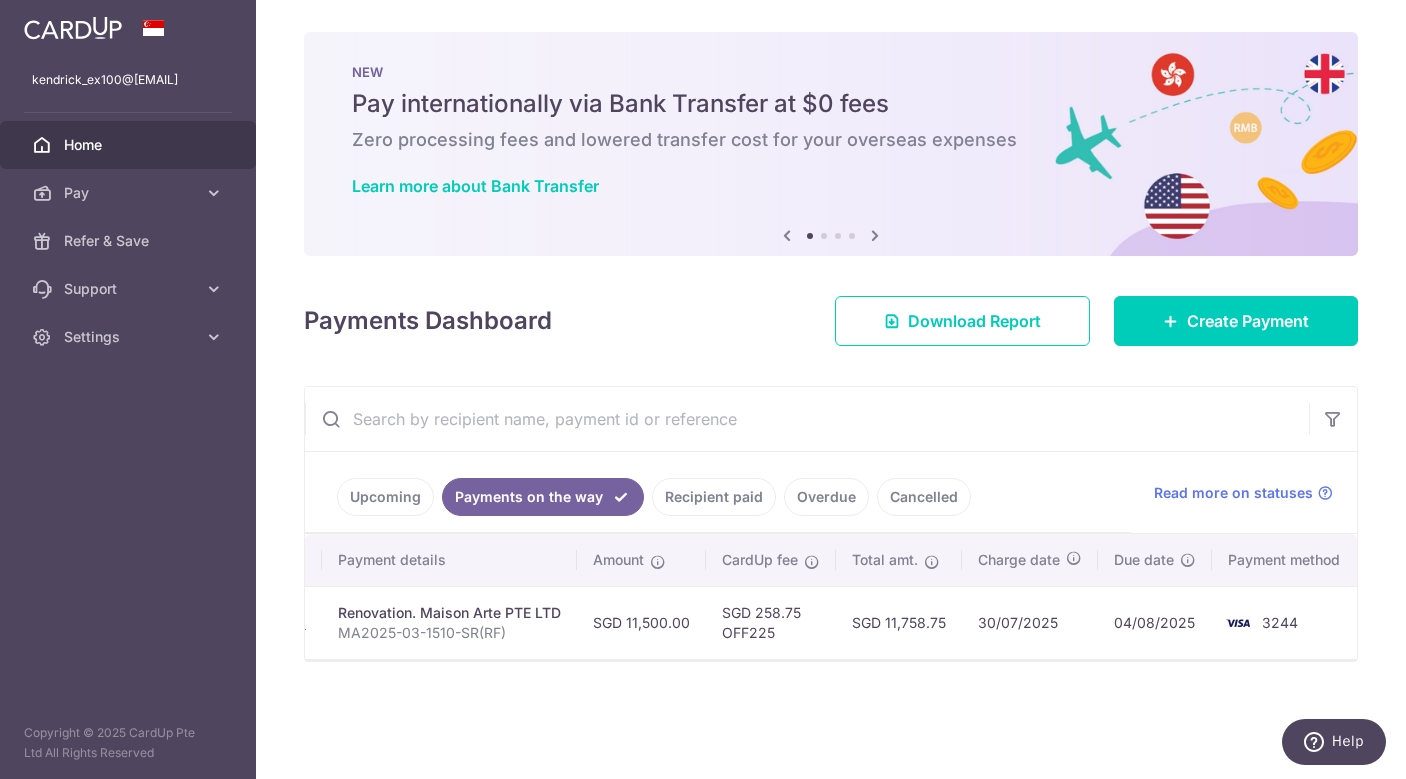 click on "Upcoming" at bounding box center [385, 497] 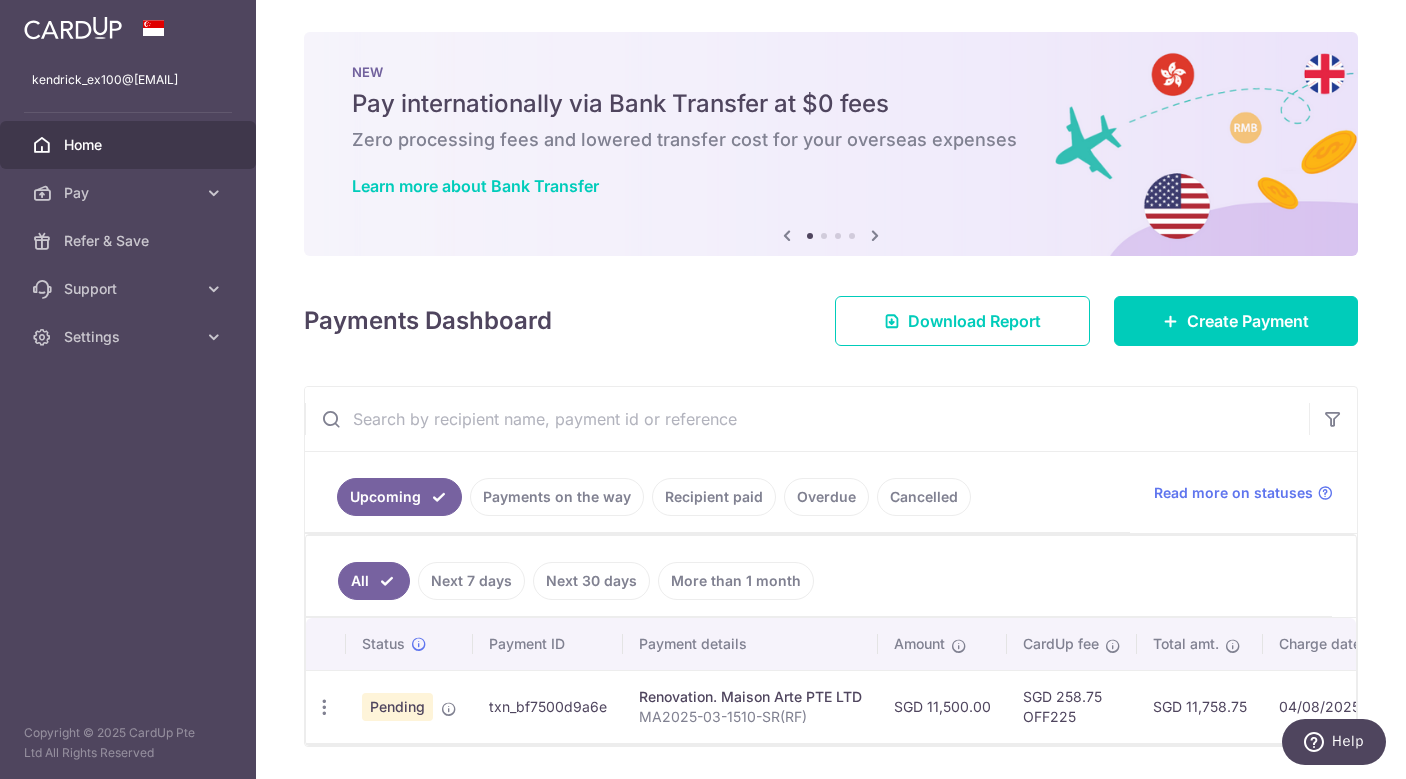 scroll, scrollTop: 62, scrollLeft: 0, axis: vertical 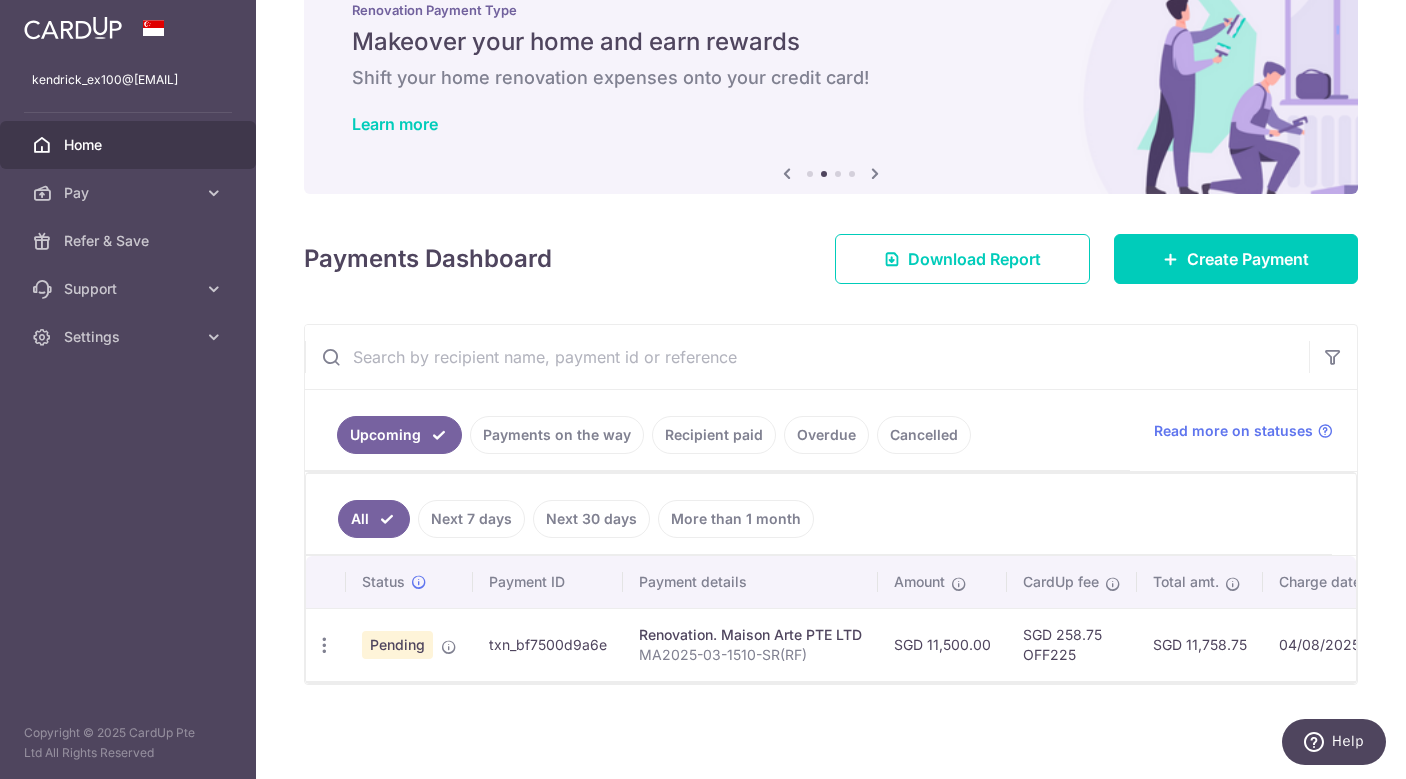 click on "Payments on the way" at bounding box center [557, 435] 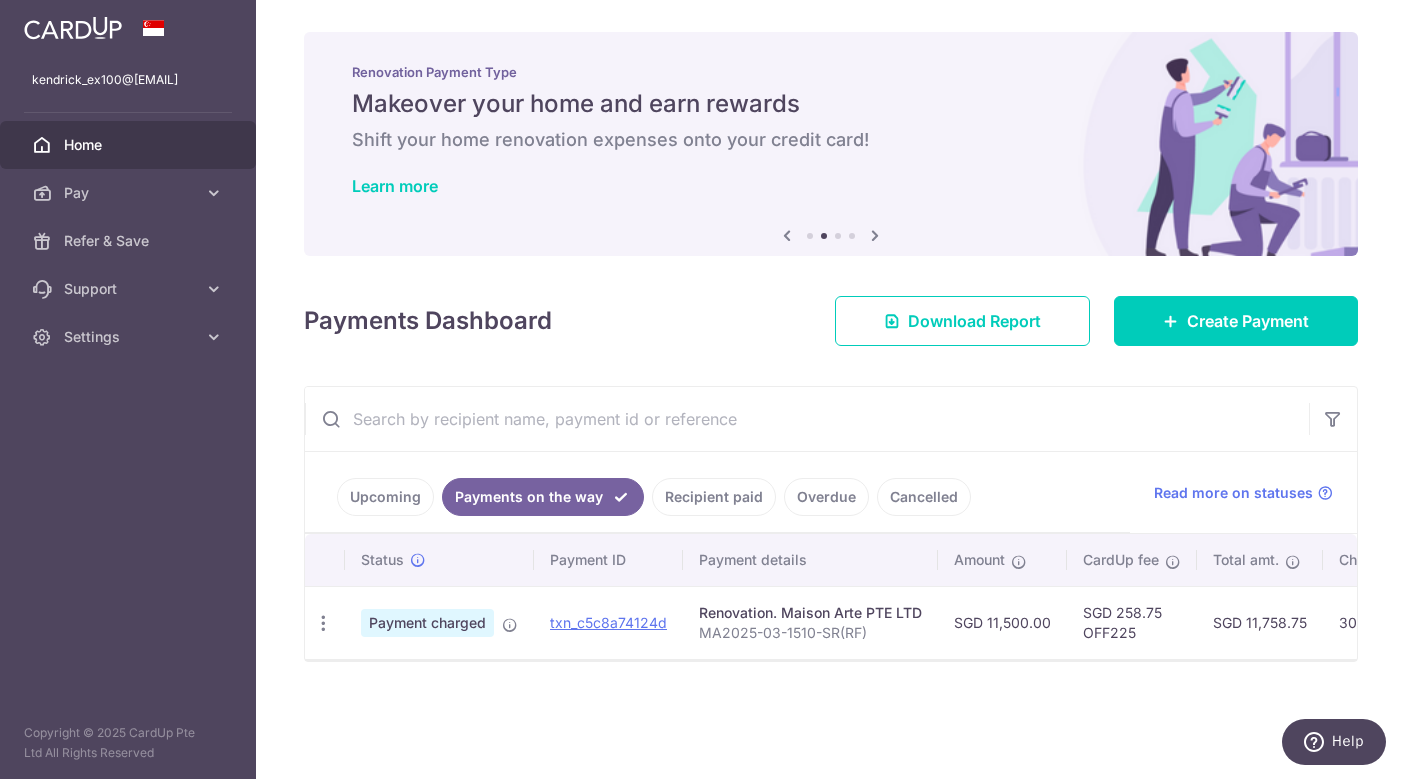 scroll, scrollTop: 0, scrollLeft: 0, axis: both 